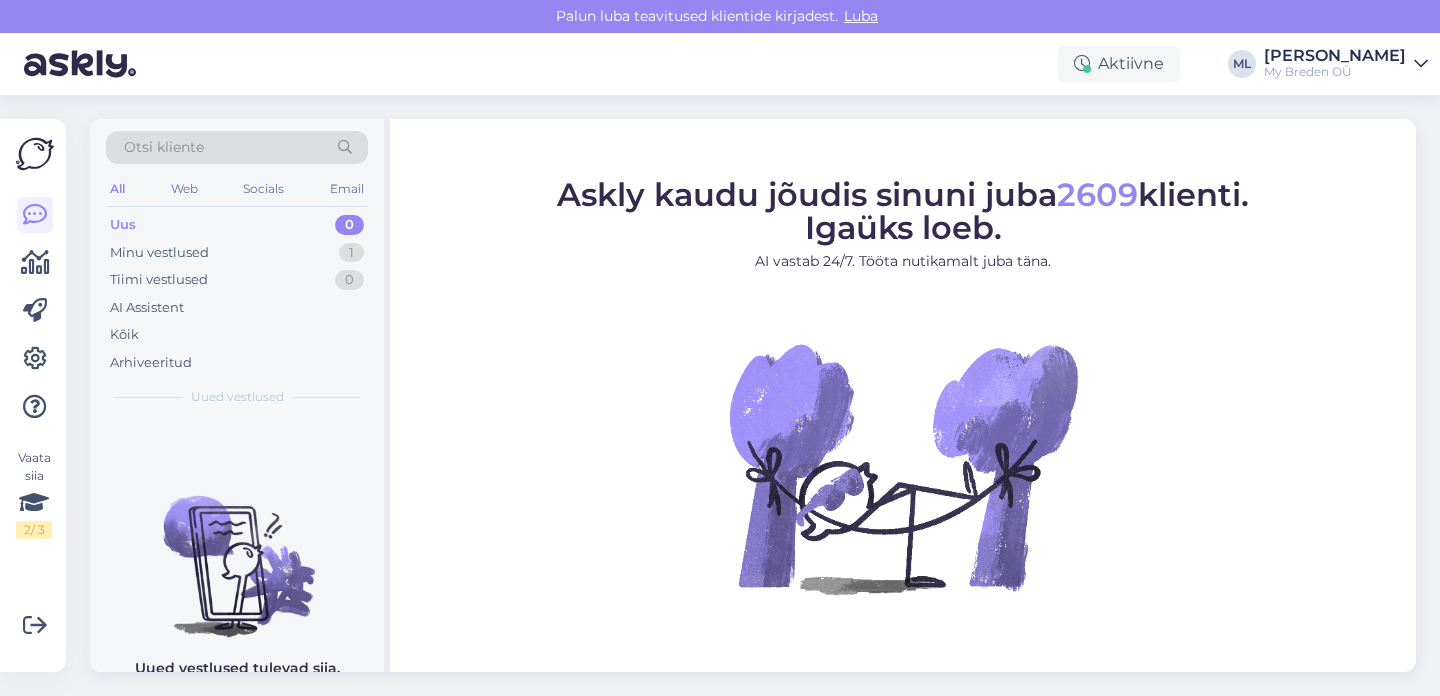 scroll, scrollTop: 0, scrollLeft: 0, axis: both 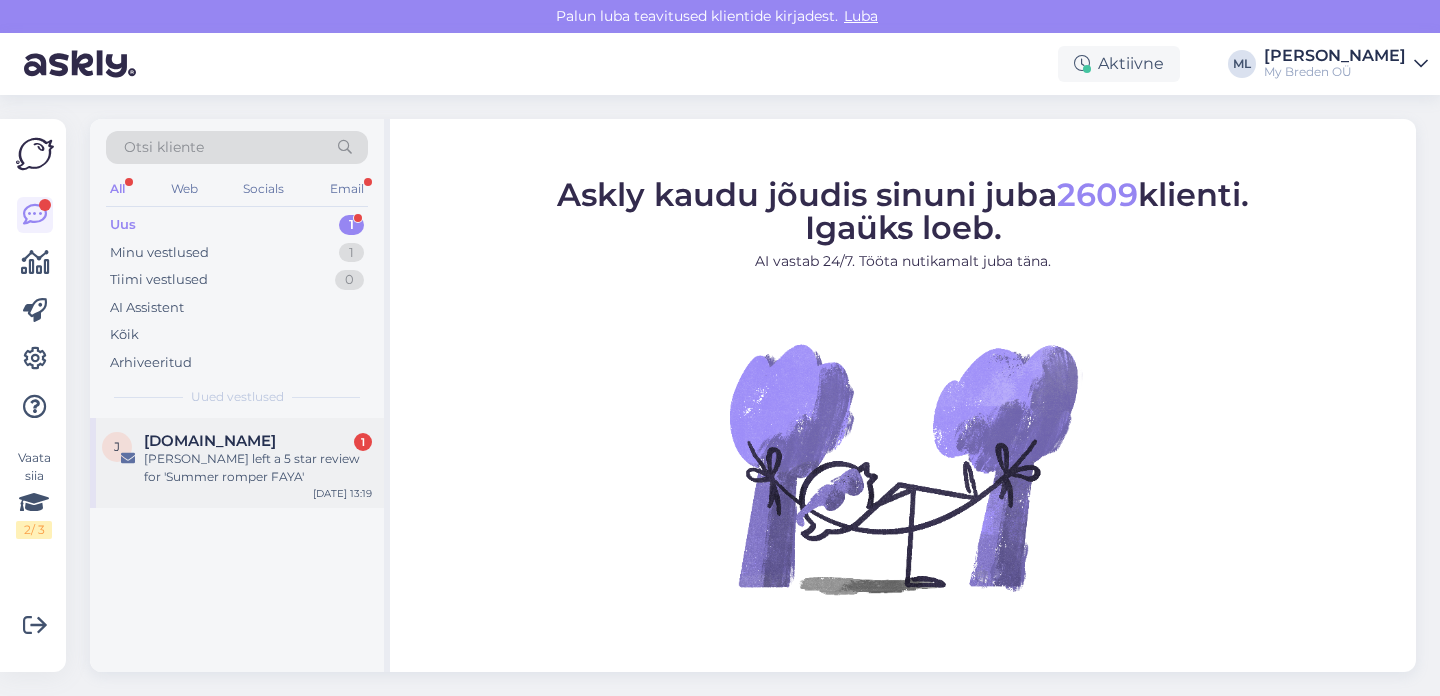 click on "[PERSON_NAME] left a 5 star review for 'Summer romper FAYA'" at bounding box center [258, 468] 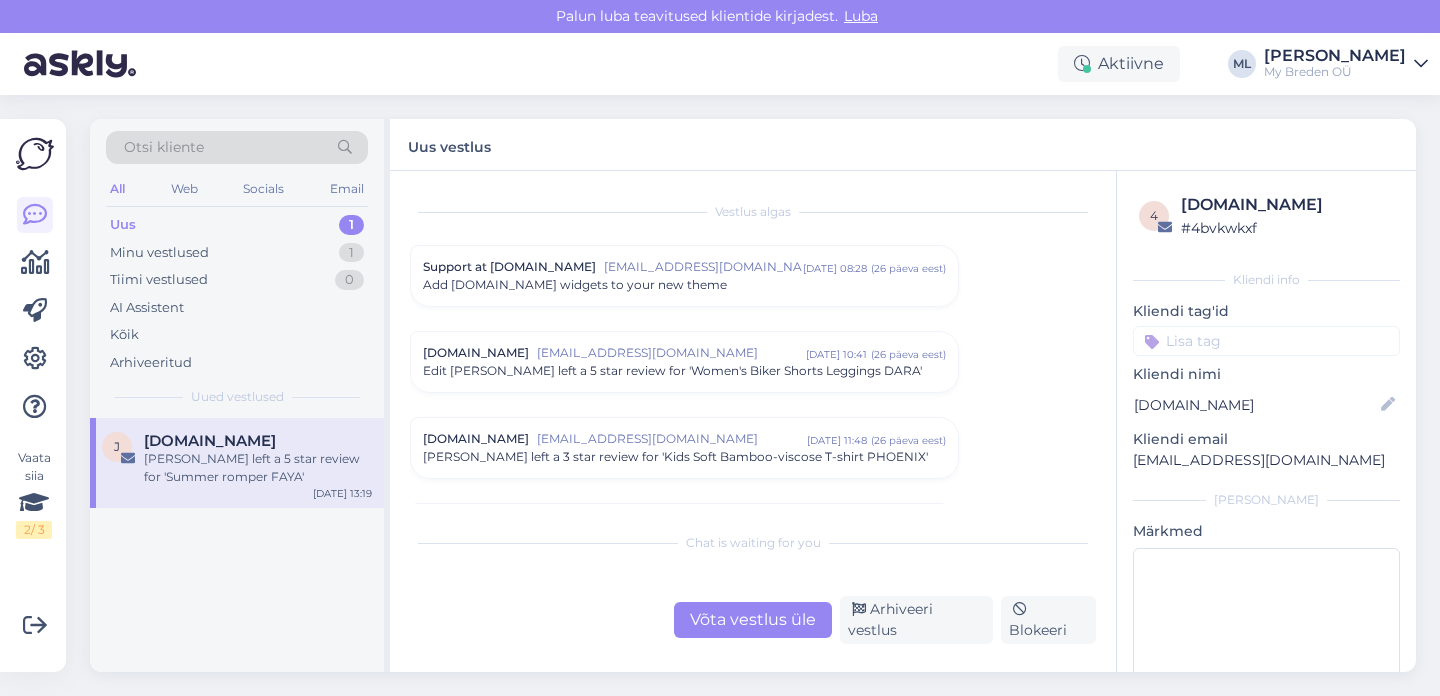 scroll, scrollTop: 8387, scrollLeft: 0, axis: vertical 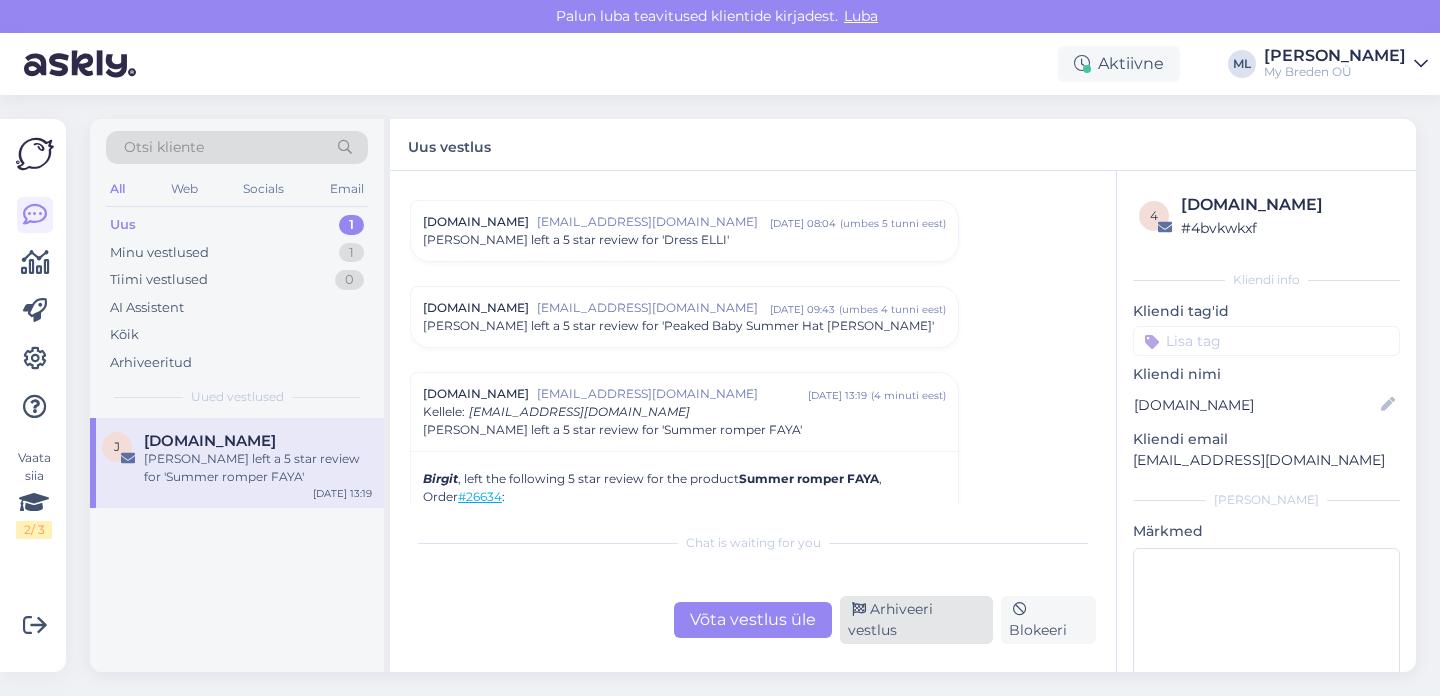 click on "Arhiveeri vestlus" at bounding box center [916, 620] 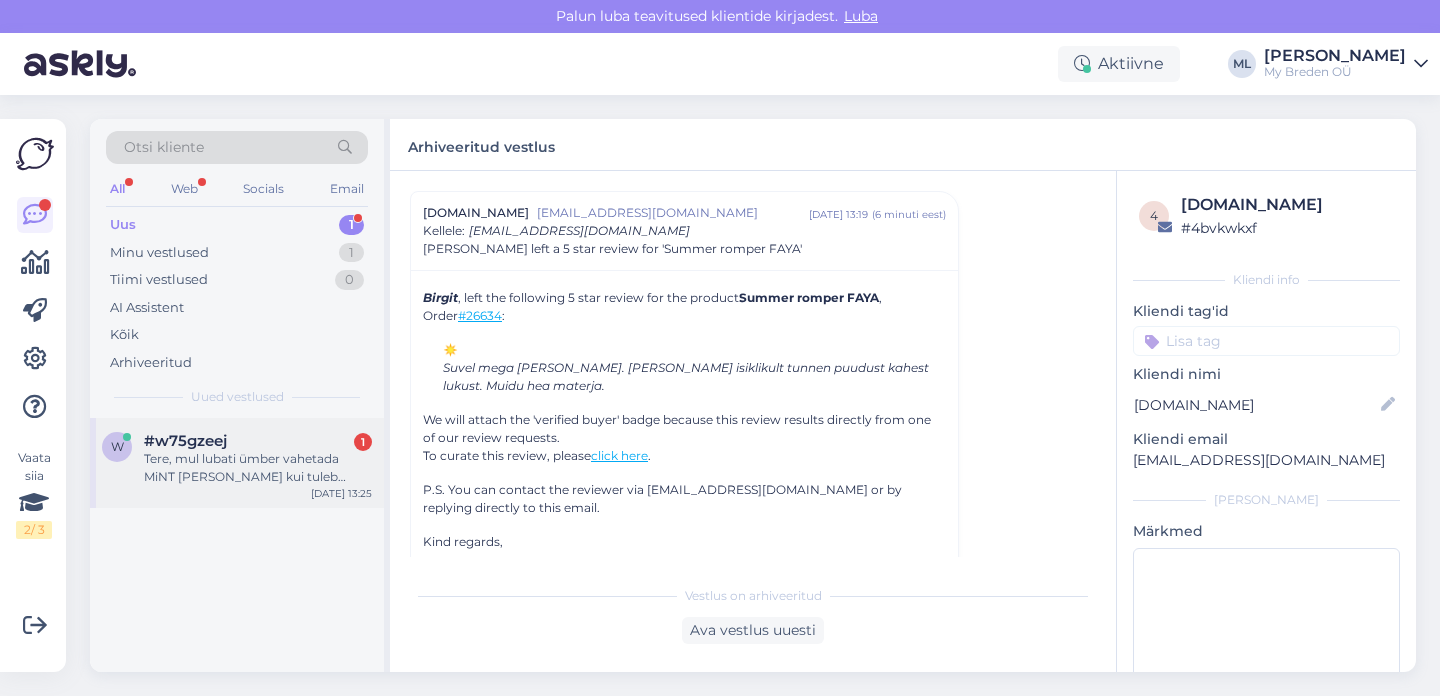 click on "#w75gzeej 1" at bounding box center [258, 441] 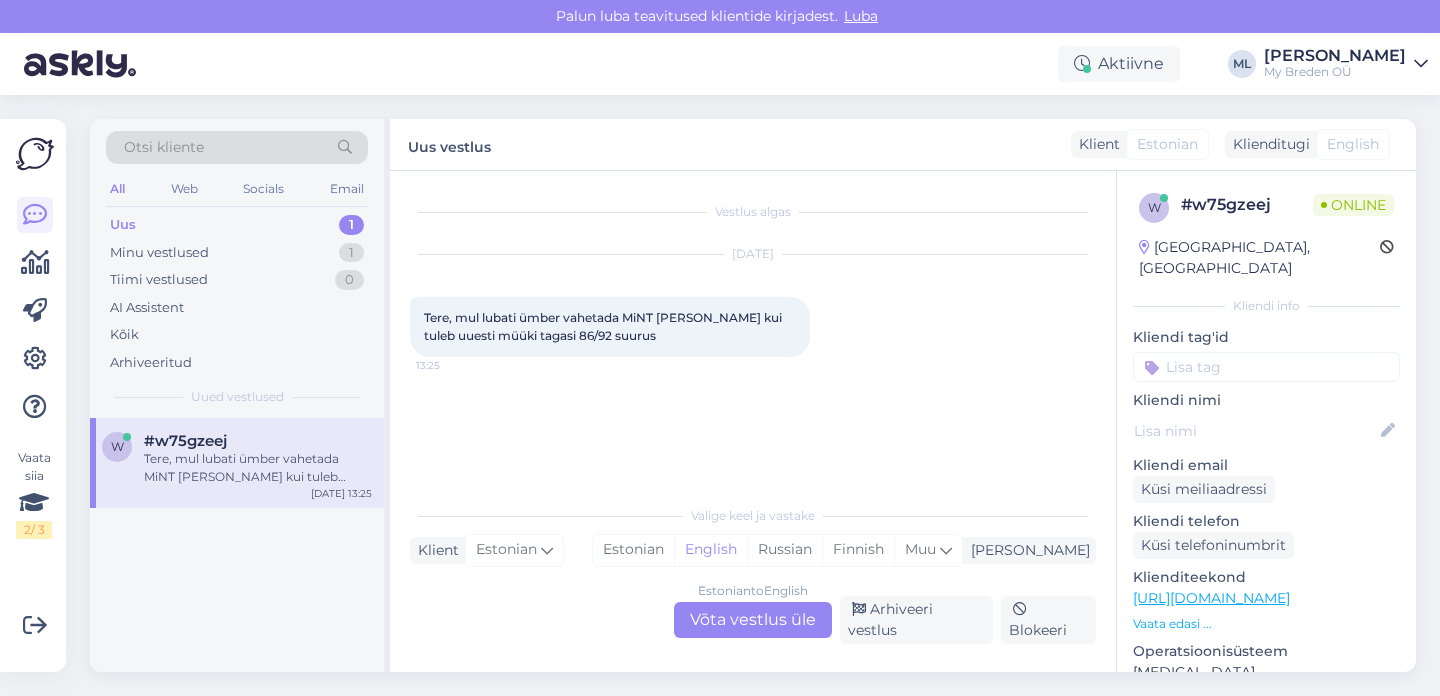 scroll, scrollTop: 0, scrollLeft: 0, axis: both 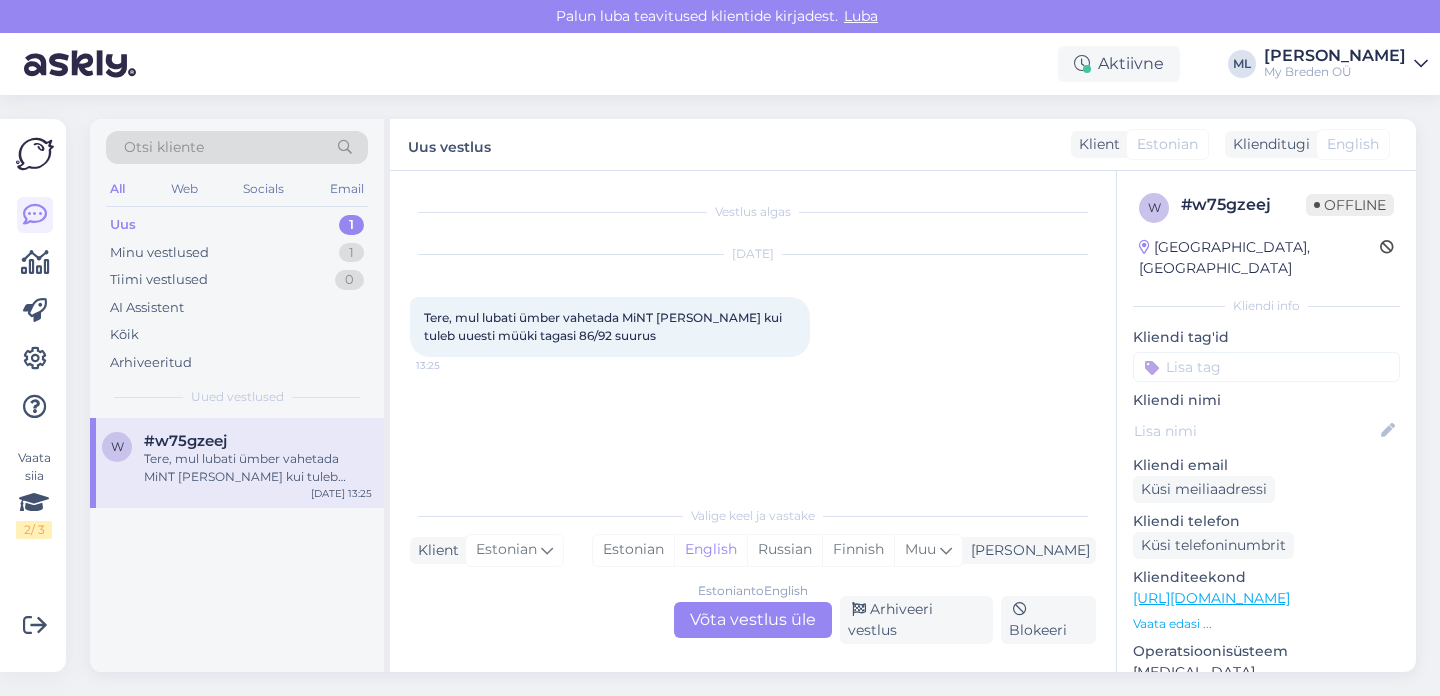 click on "Estonian  to  English Võta vestlus üle" at bounding box center (753, 620) 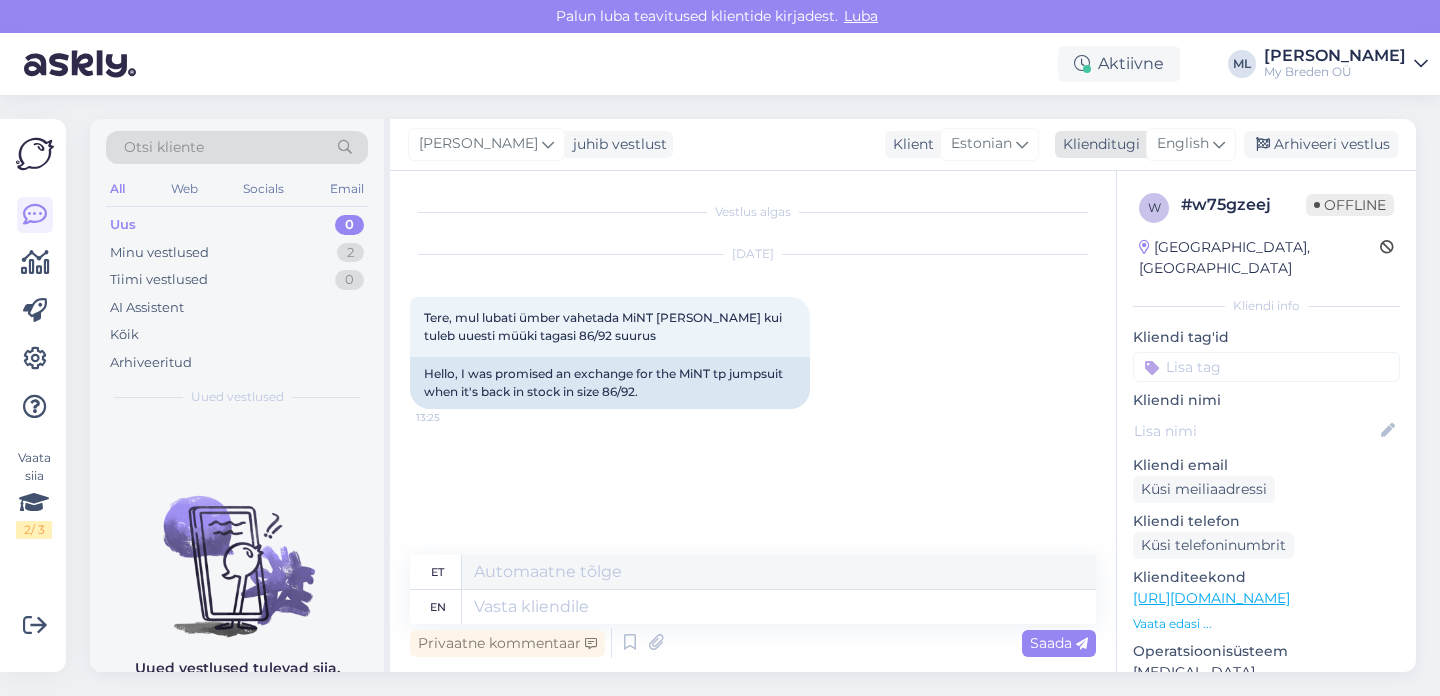 click on "English" at bounding box center [1183, 144] 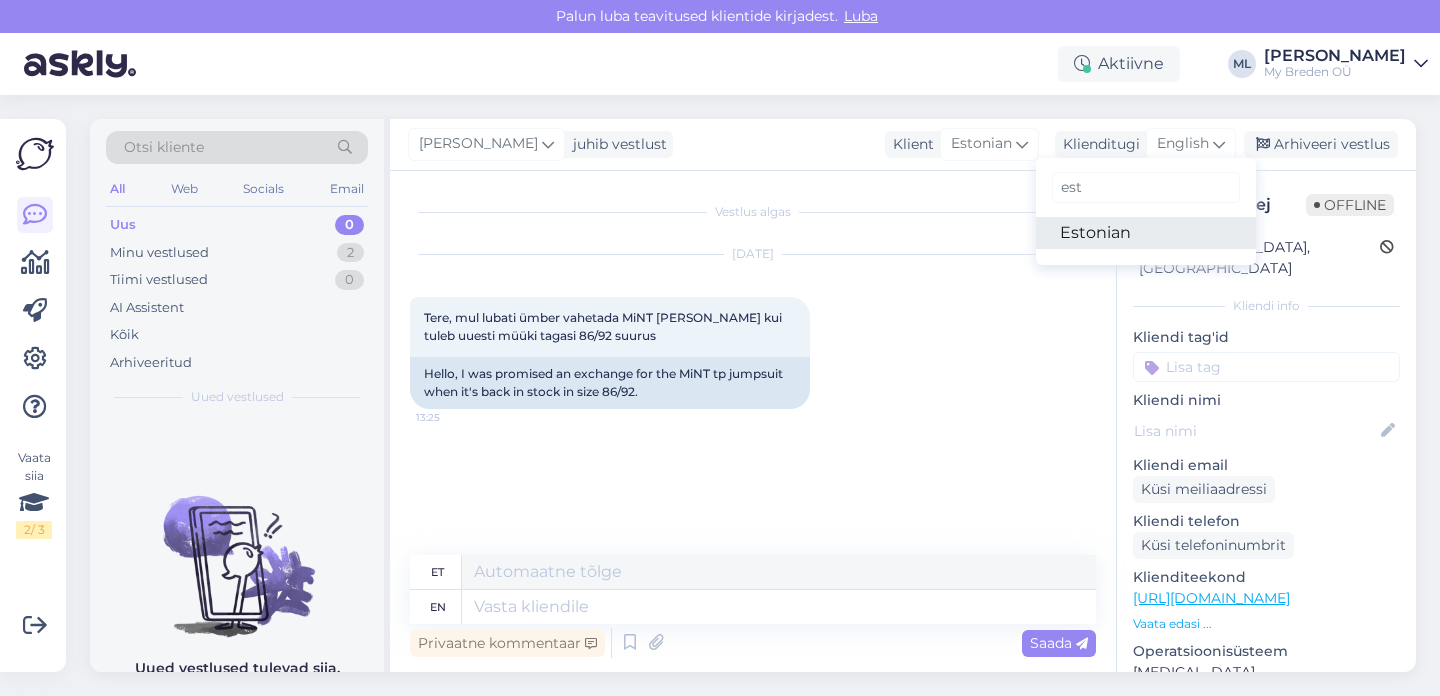 type on "est" 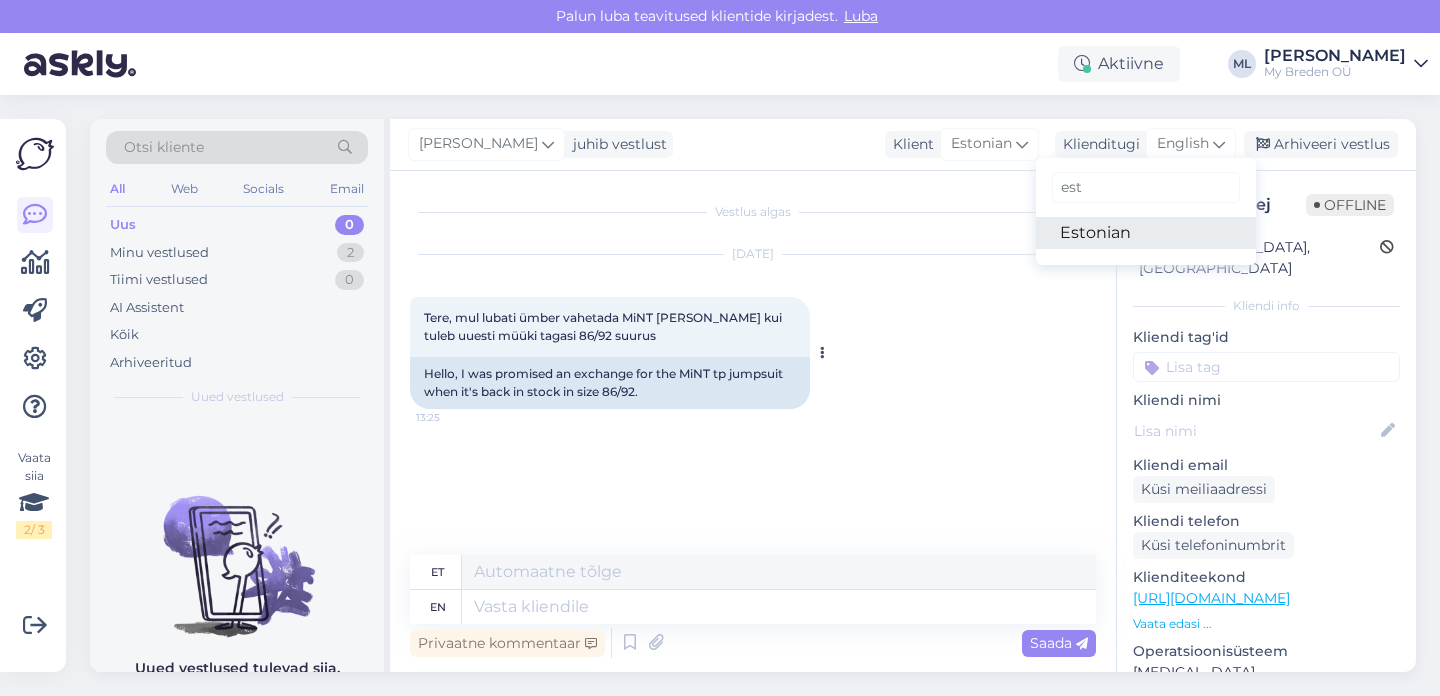 drag, startPoint x: 1115, startPoint y: 230, endPoint x: 794, endPoint y: 351, distance: 343.0481 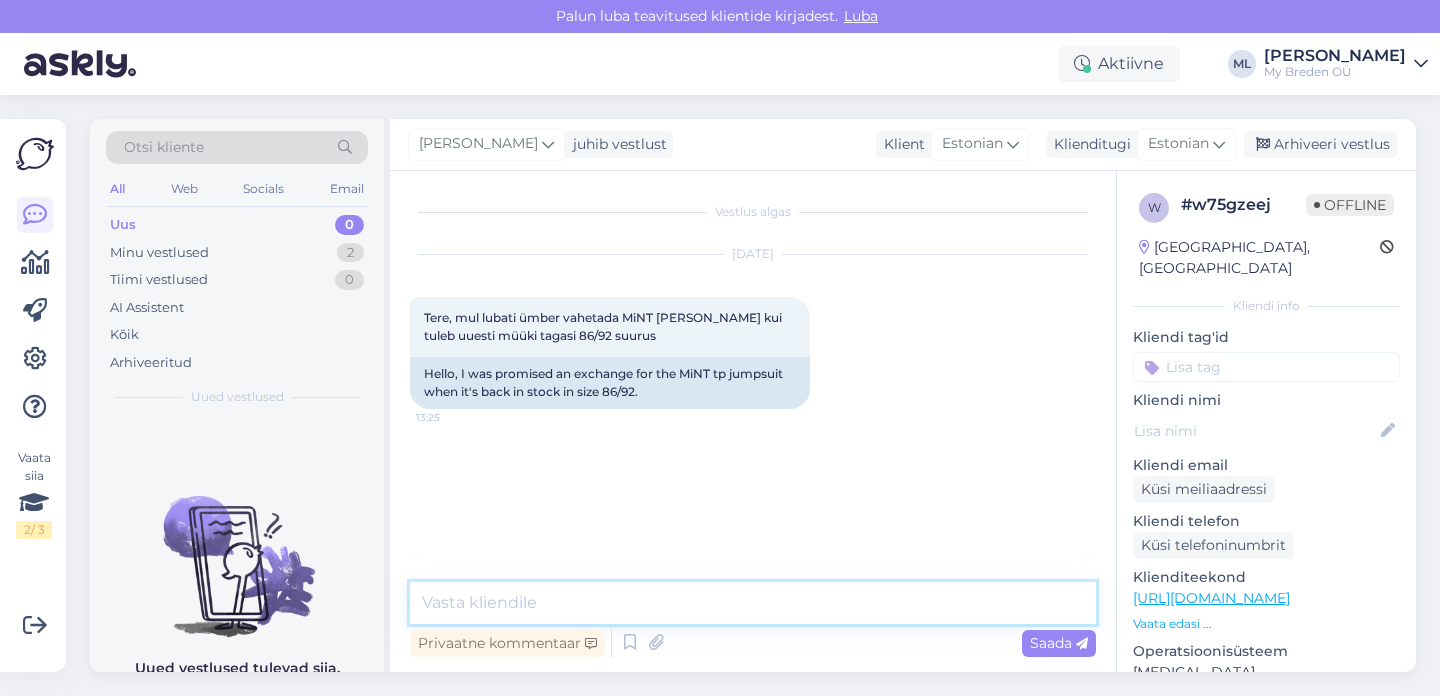 click at bounding box center (753, 603) 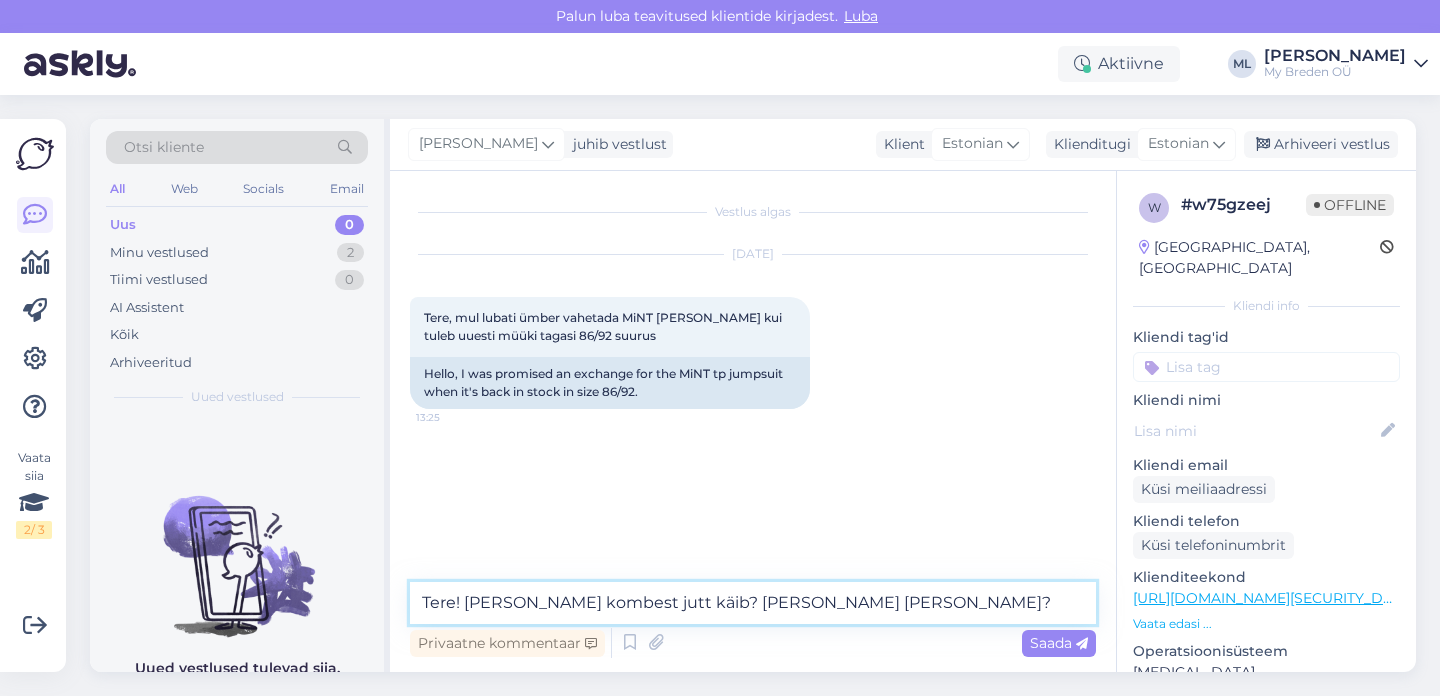 click on "Tere! [PERSON_NAME] kombest jutt käib? [PERSON_NAME] [PERSON_NAME]?" at bounding box center (753, 603) 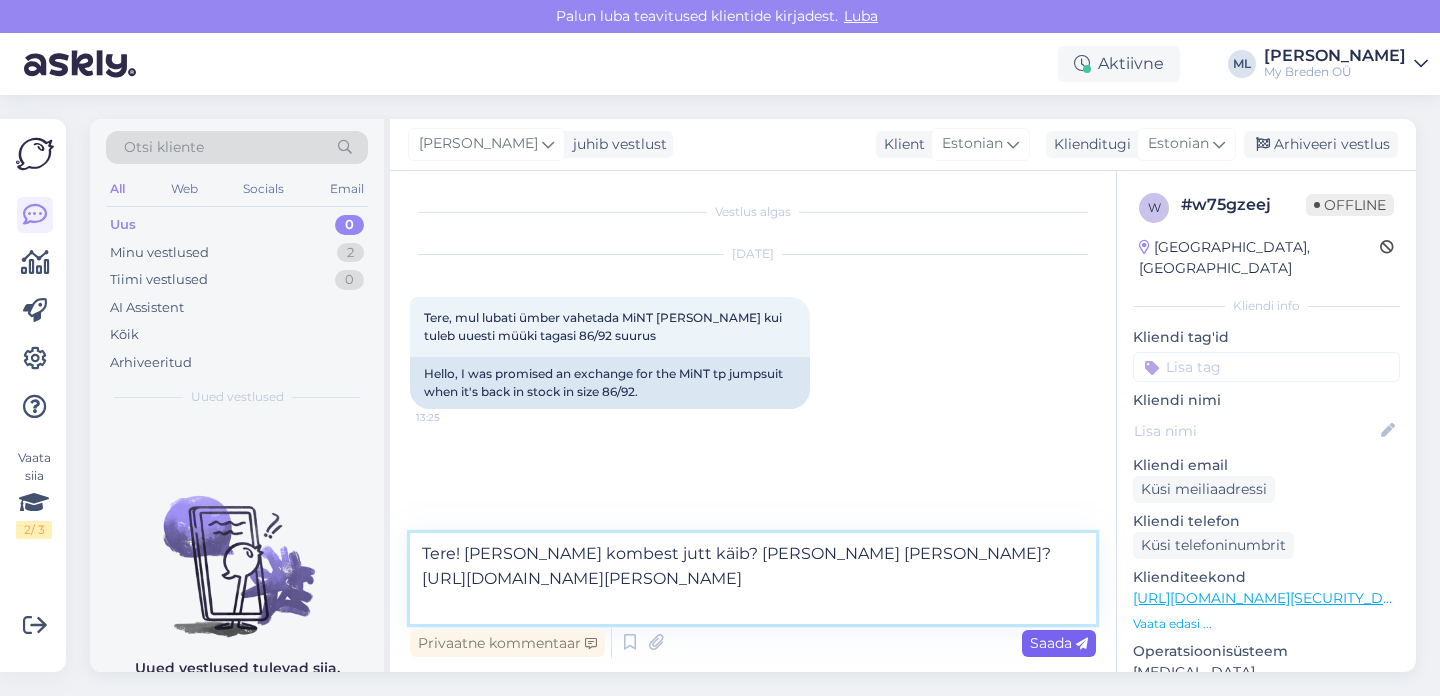 type on "Tere! [PERSON_NAME] kombest jutt käib? [PERSON_NAME] [PERSON_NAME]? [URL][DOMAIN_NAME][PERSON_NAME]" 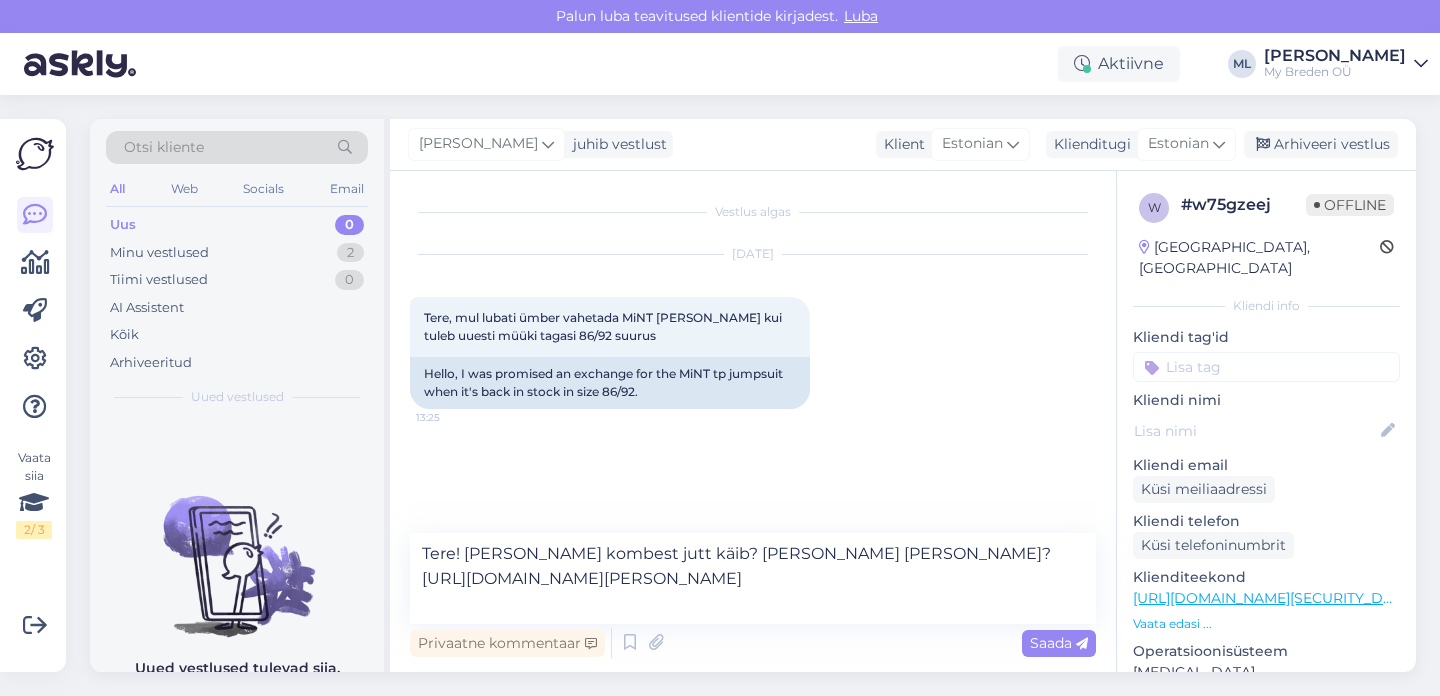 click on "Saada" at bounding box center (1059, 643) 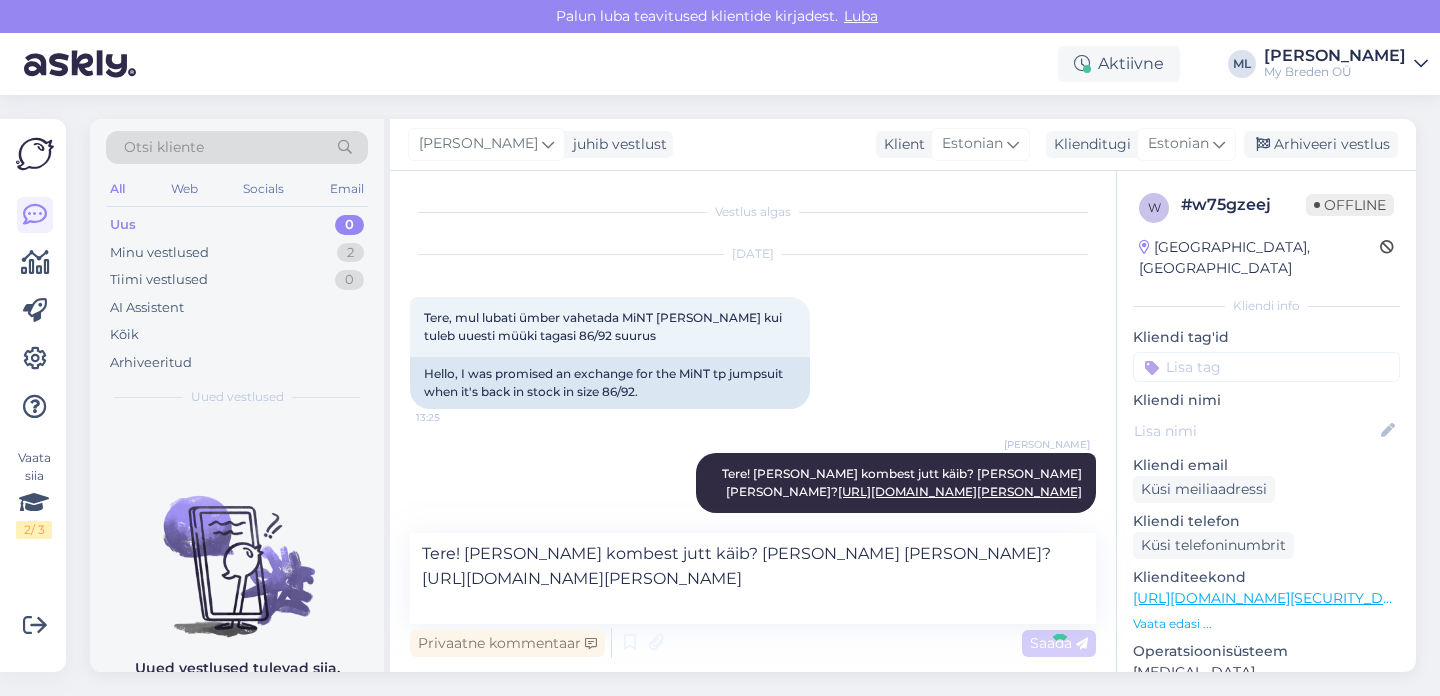 type 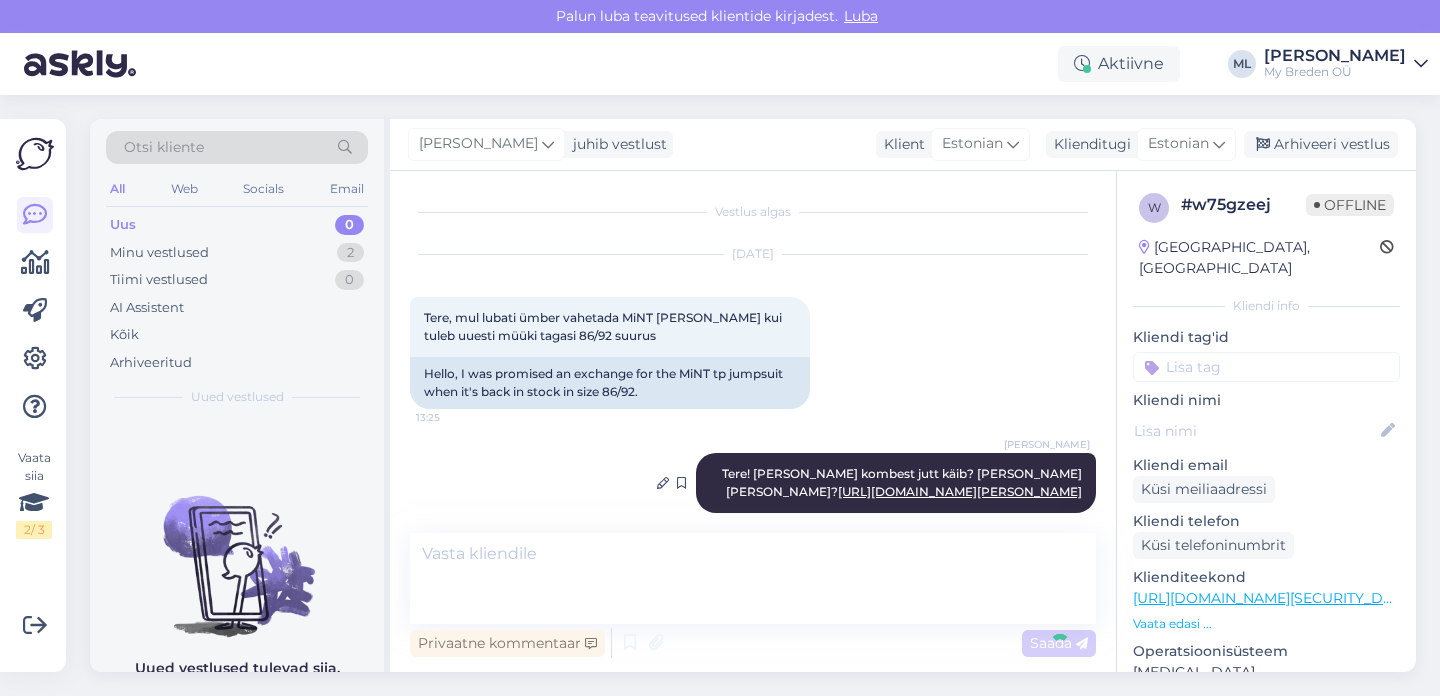 scroll, scrollTop: 7, scrollLeft: 0, axis: vertical 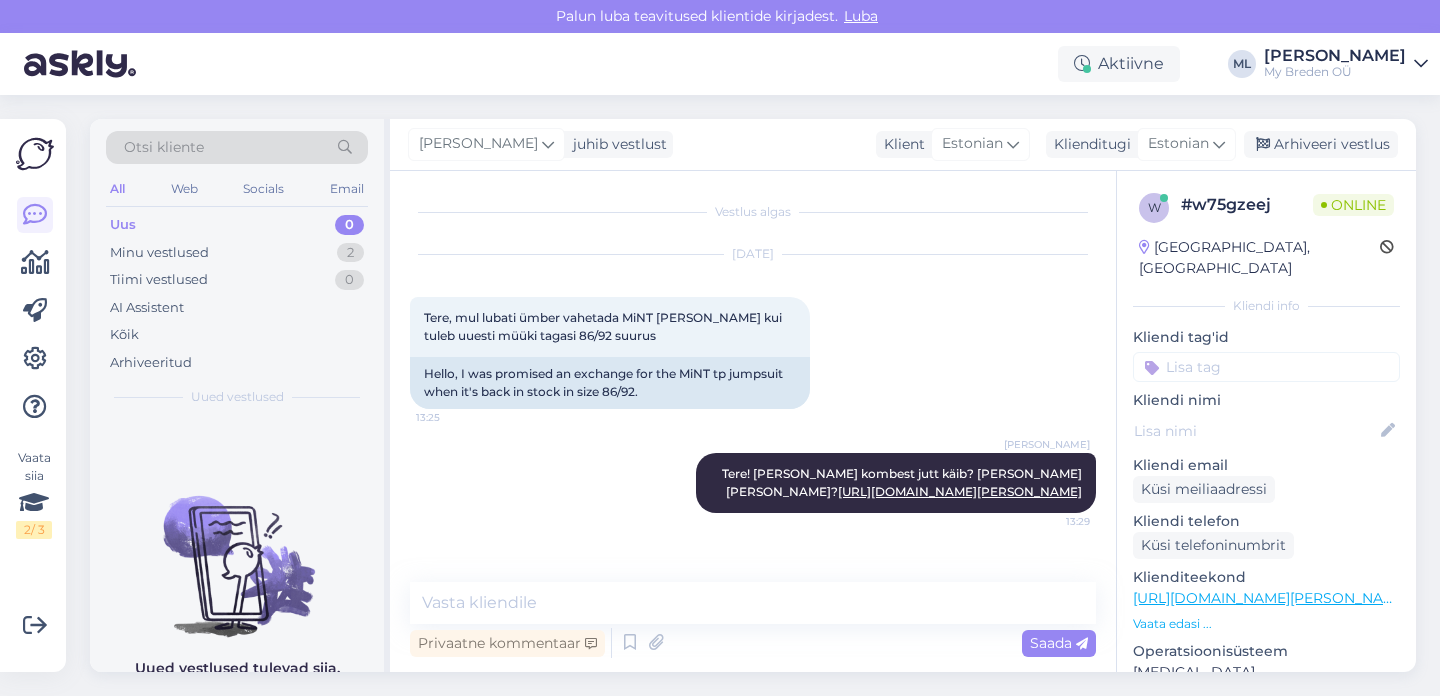 click on "Uus 0" at bounding box center [237, 225] 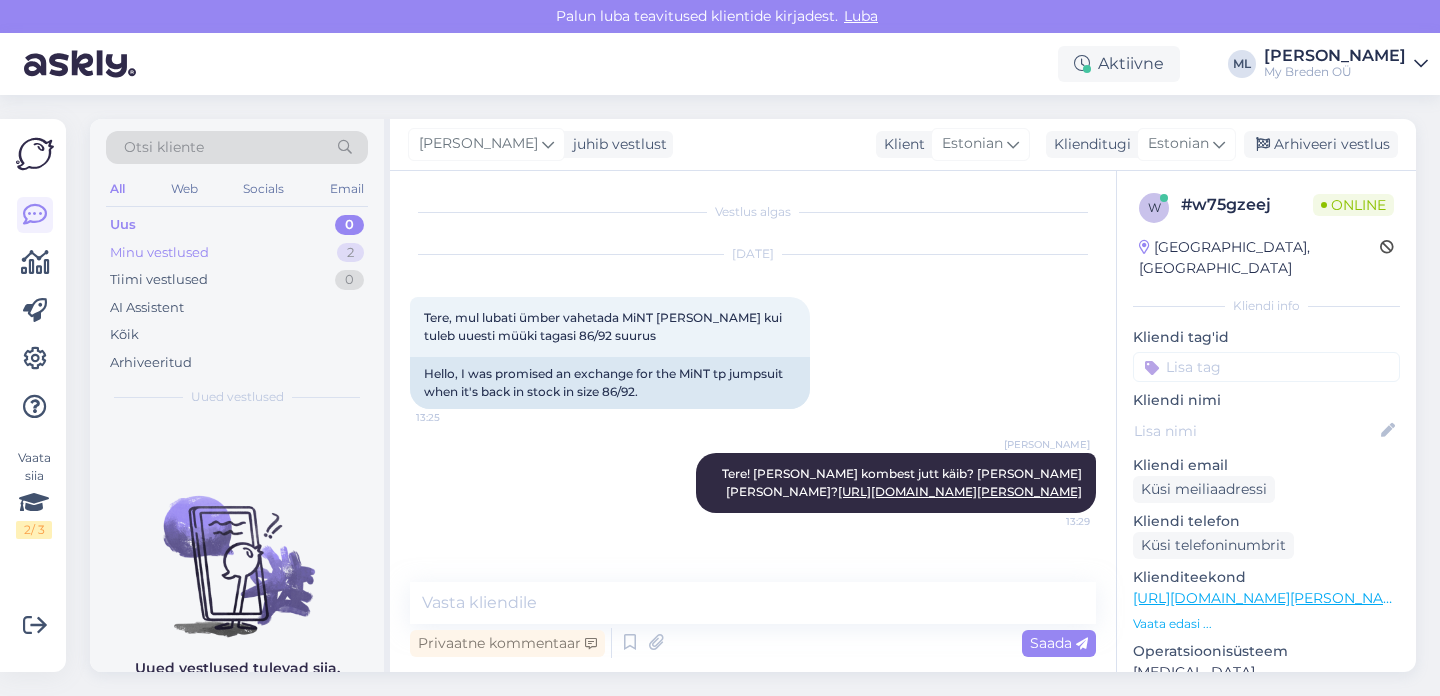 click on "Minu vestlused 2" at bounding box center [237, 253] 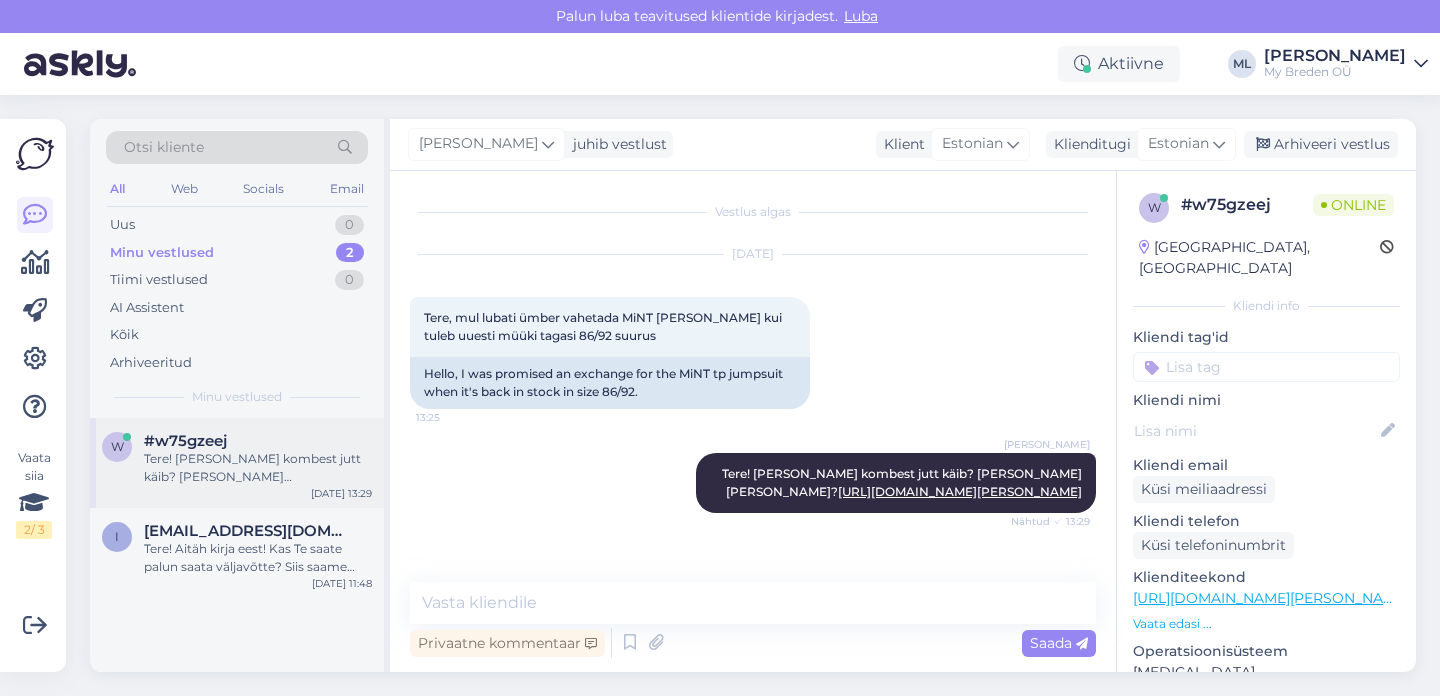 click on "Tere! [PERSON_NAME] kombest jutt käib? [PERSON_NAME] [PERSON_NAME]? [URL][DOMAIN_NAME][PERSON_NAME]" at bounding box center (258, 468) 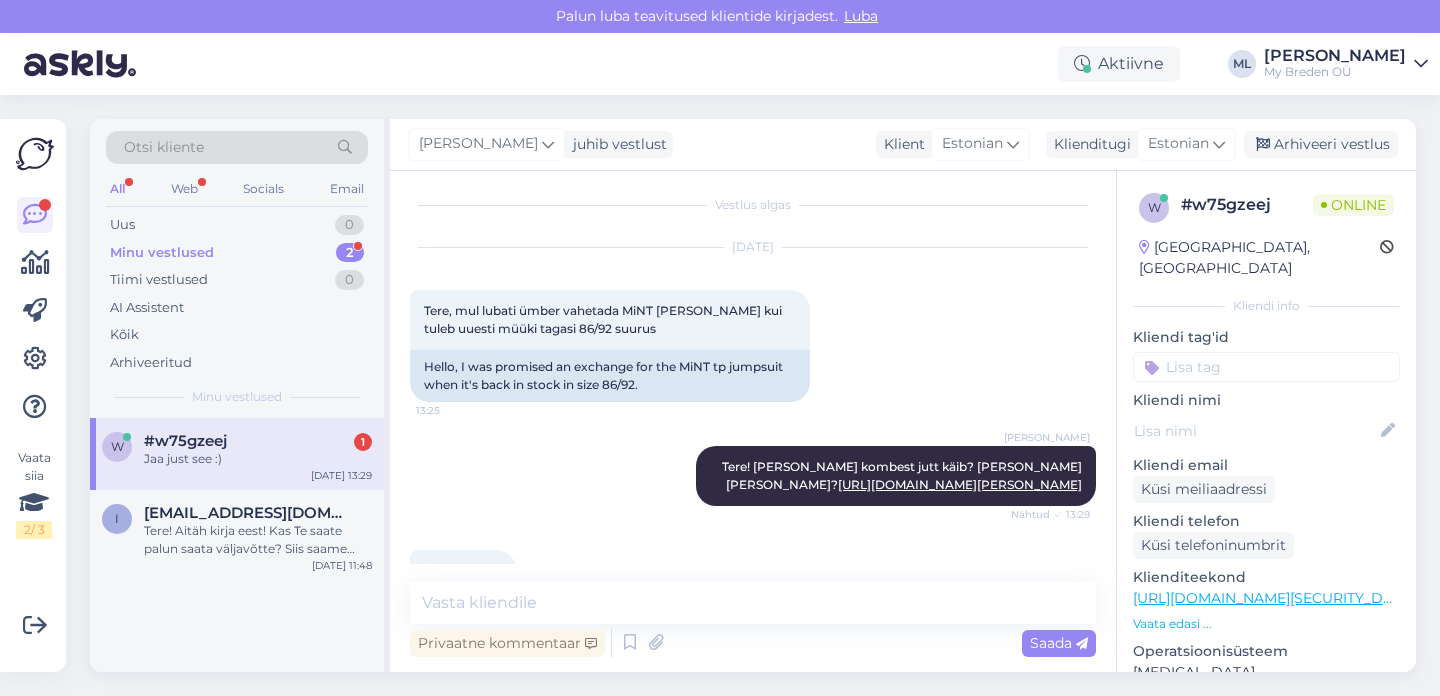 scroll, scrollTop: 93, scrollLeft: 0, axis: vertical 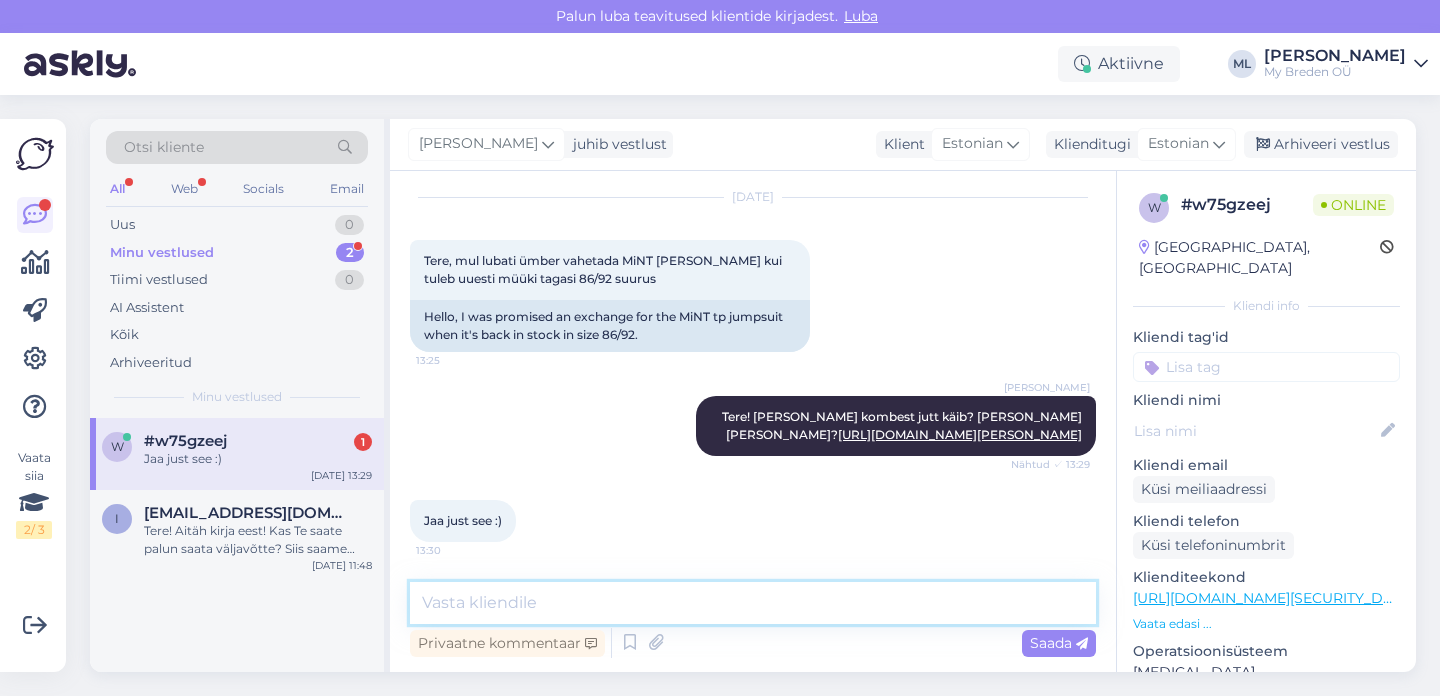 click at bounding box center [753, 603] 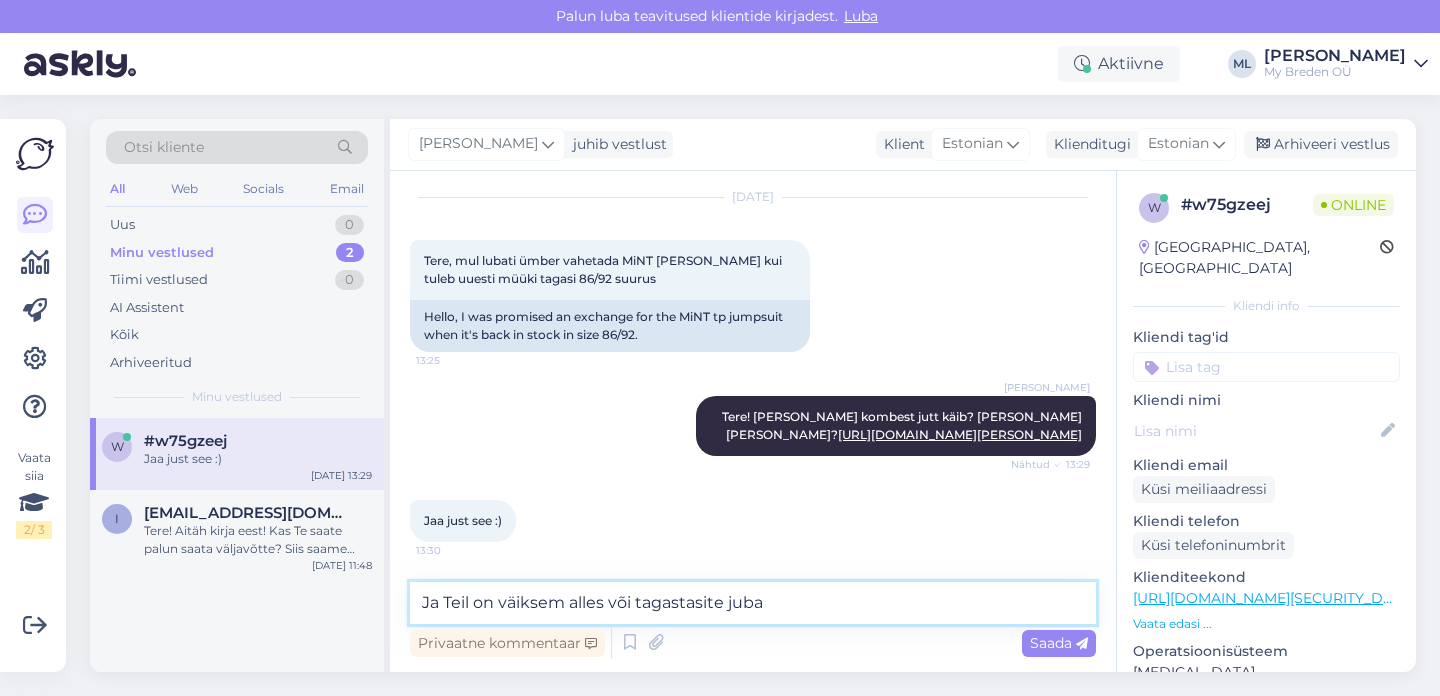 type on "Ja Teil on väiksem alles või tagastasite juba?" 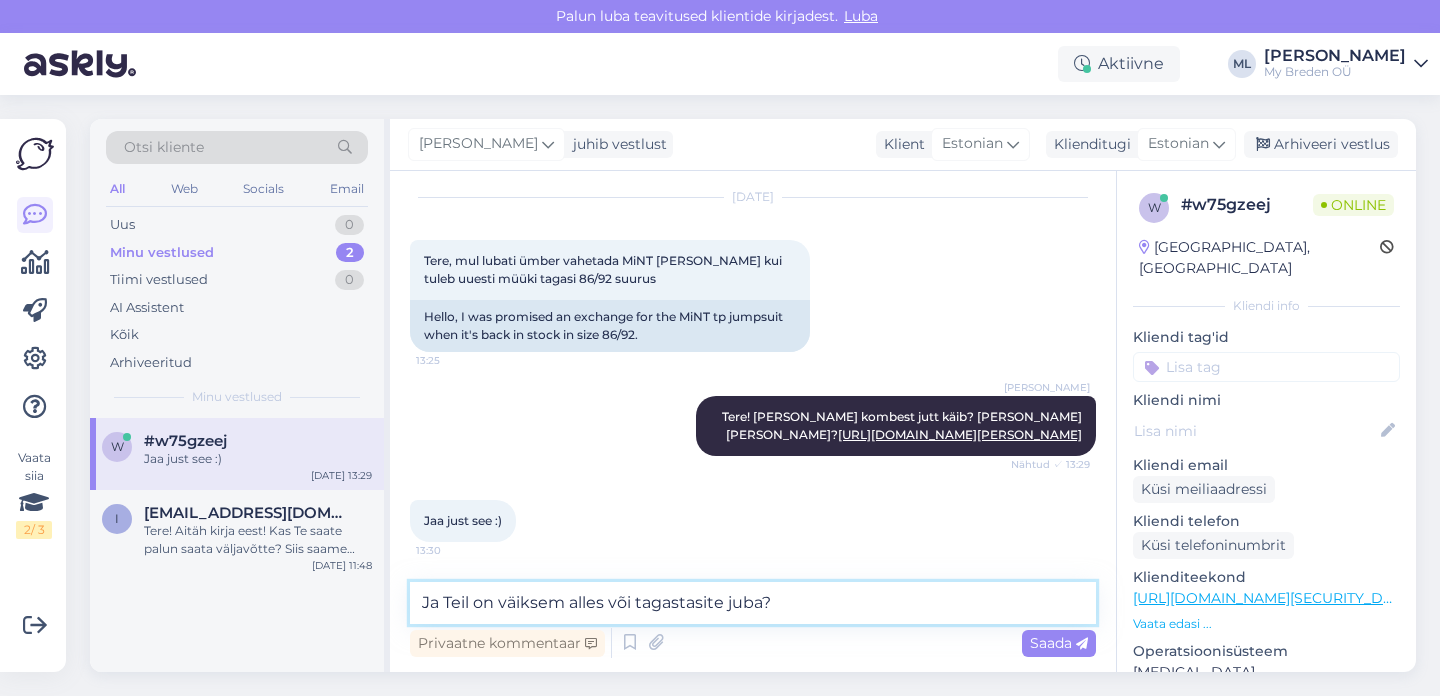 type 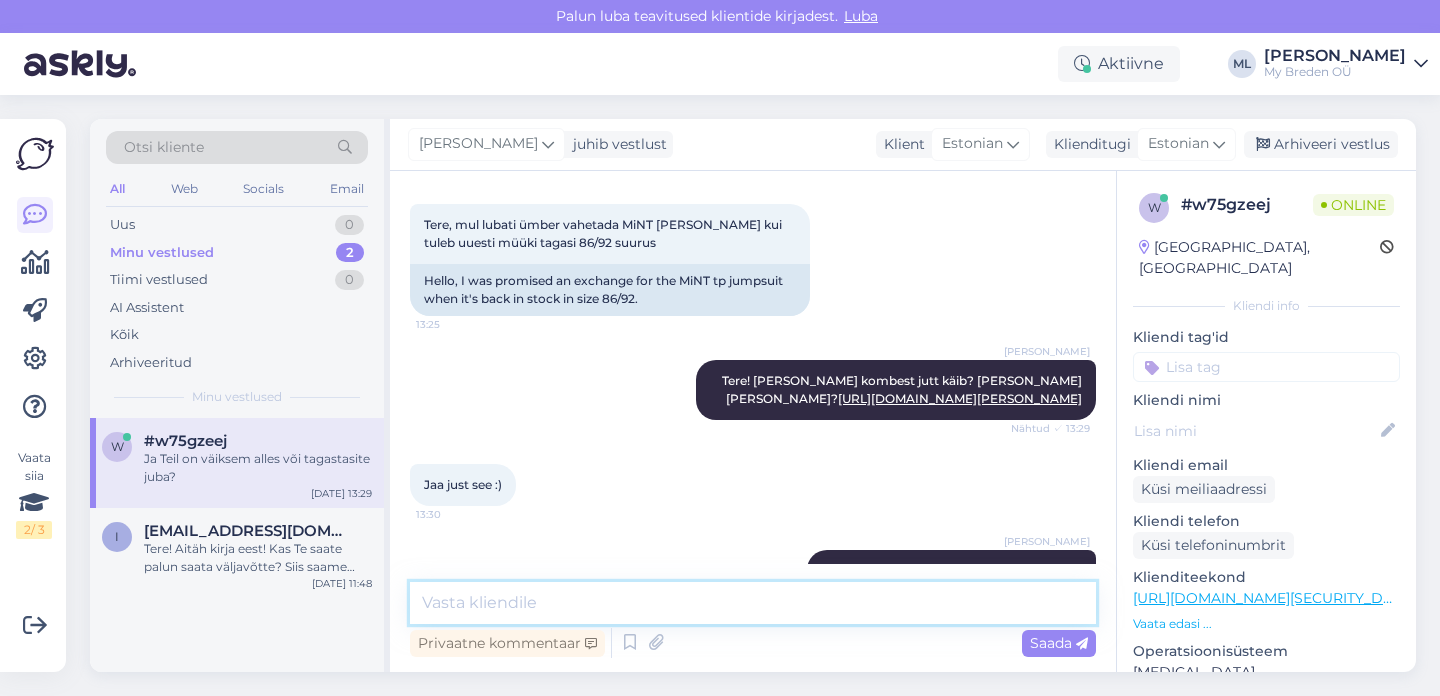 scroll, scrollTop: 179, scrollLeft: 0, axis: vertical 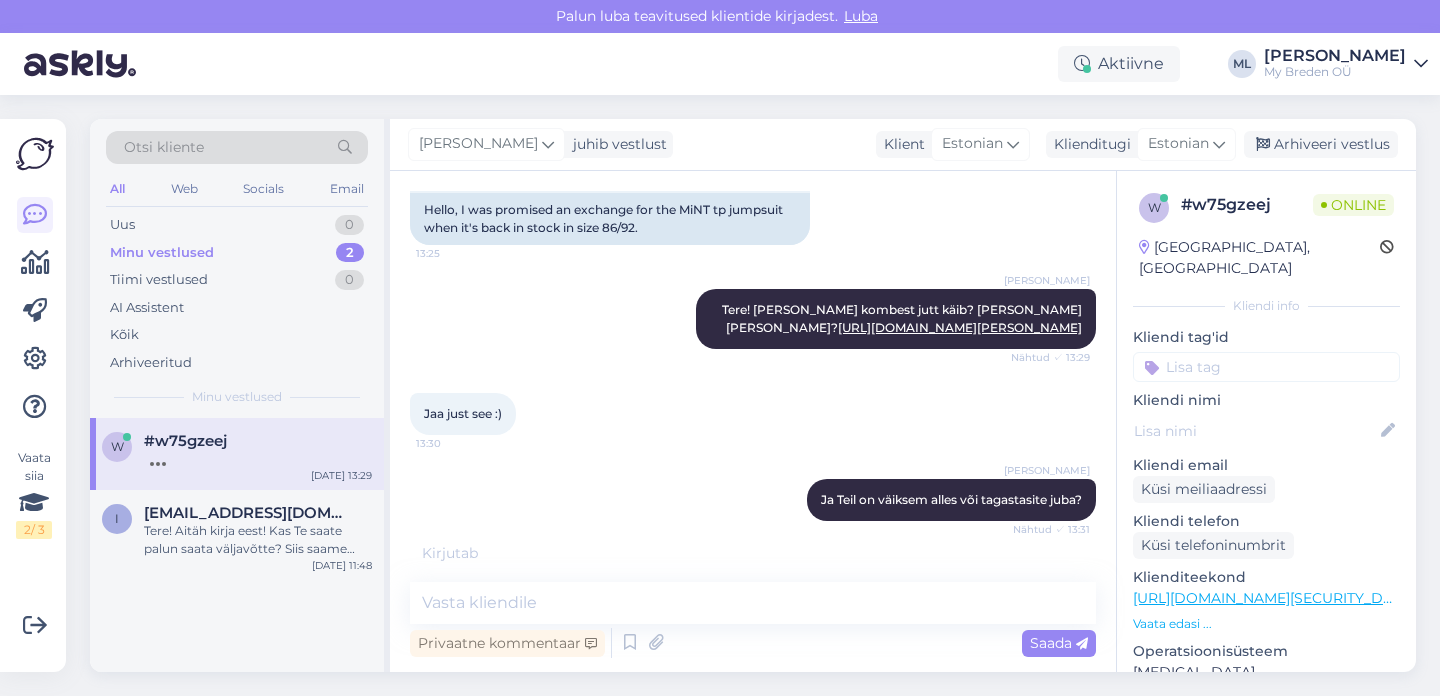 click on "#w75gzeej" at bounding box center (258, 441) 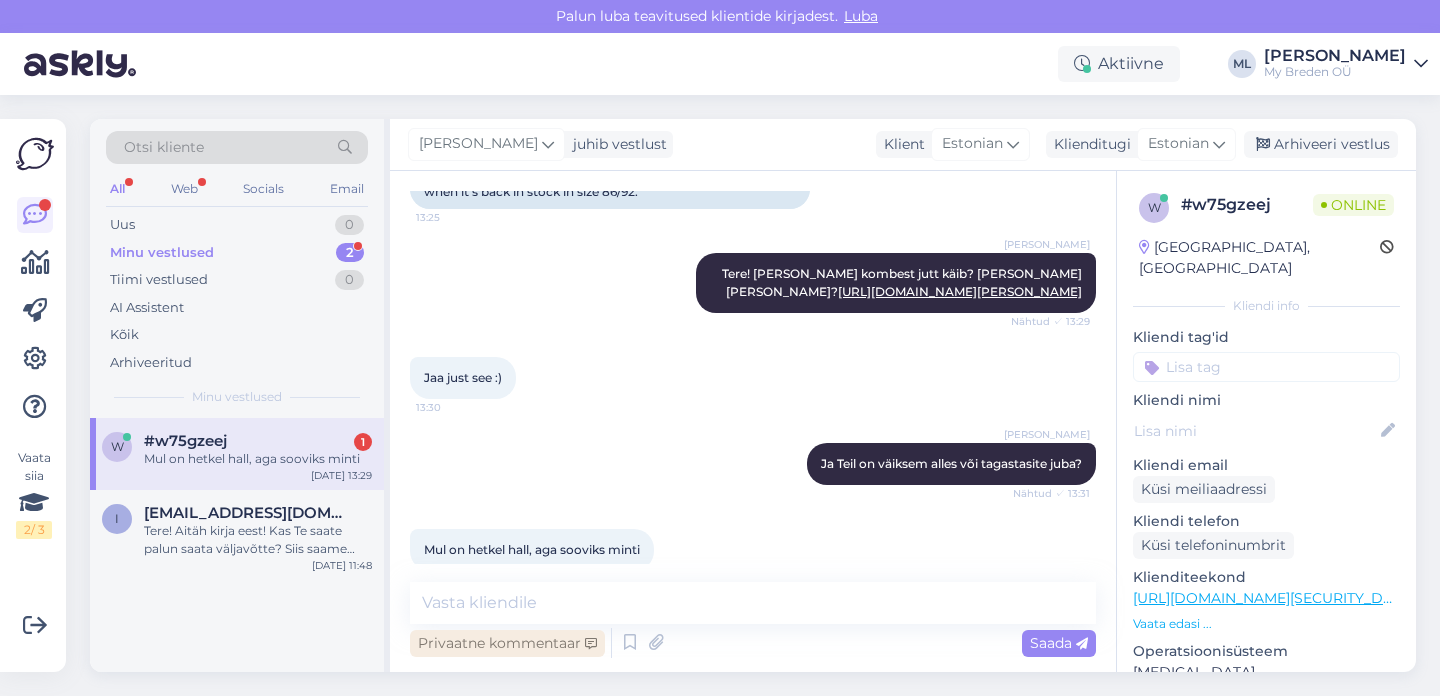 scroll, scrollTop: 265, scrollLeft: 0, axis: vertical 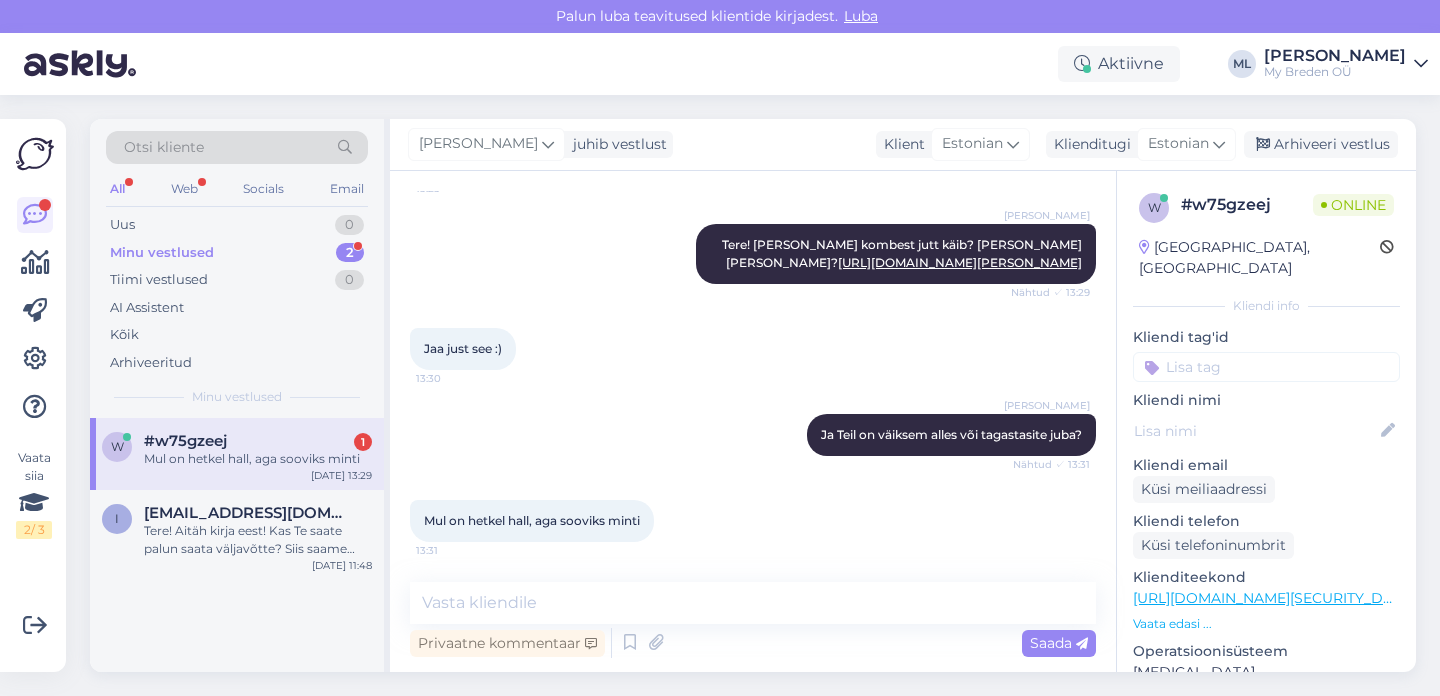 click on "#w75gzeej 1" at bounding box center (258, 441) 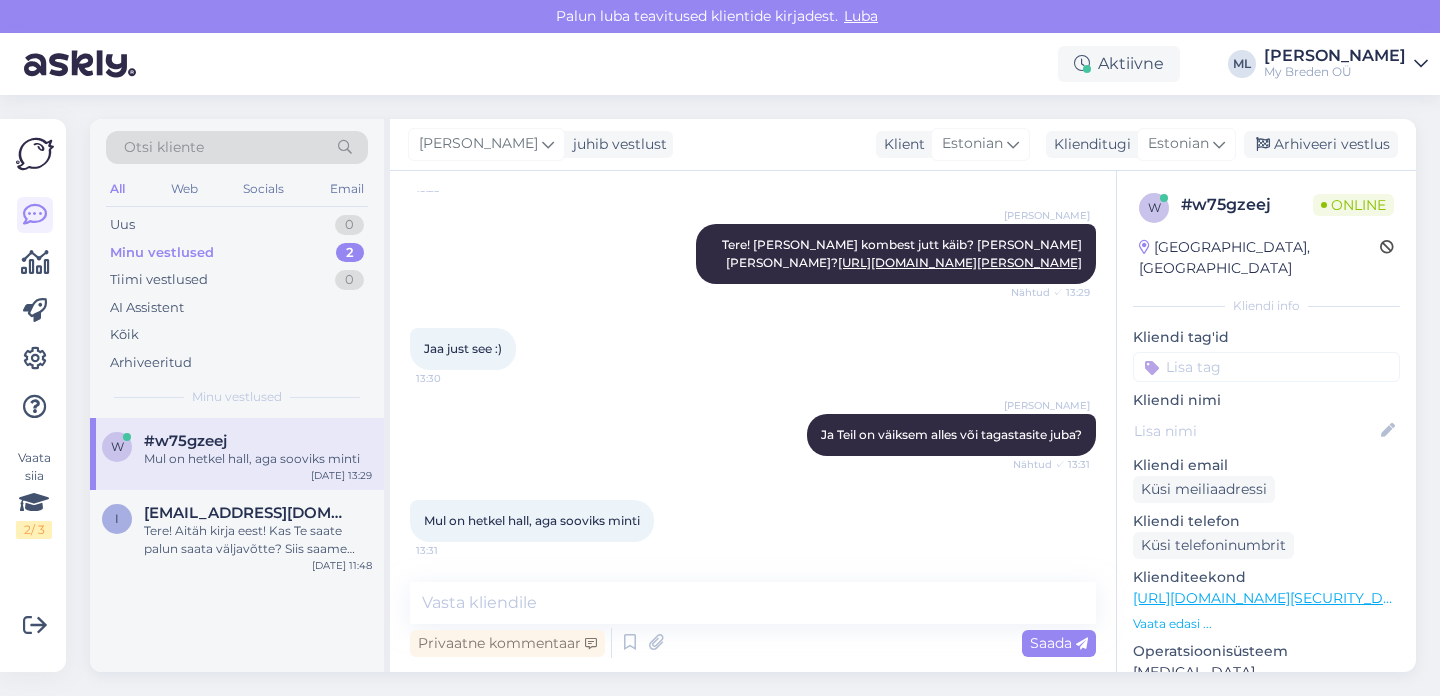 scroll, scrollTop: 0, scrollLeft: 0, axis: both 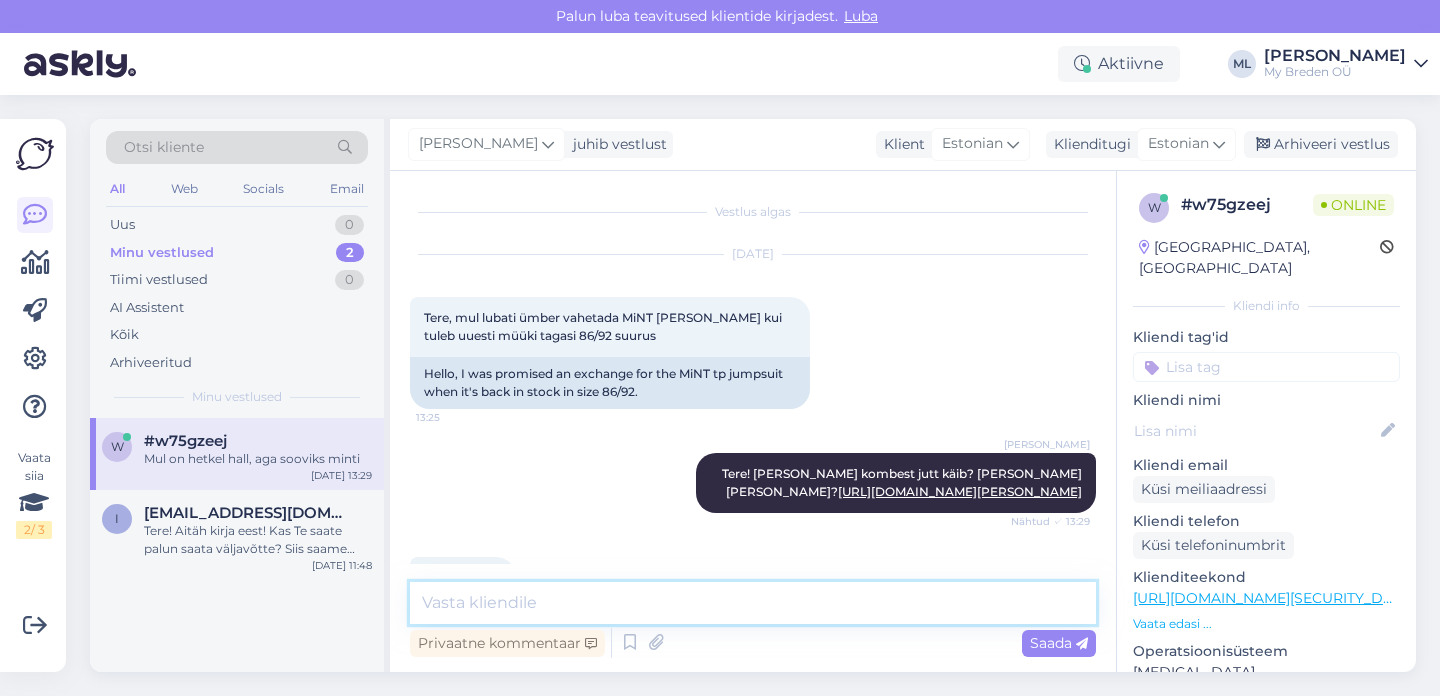 click at bounding box center [753, 603] 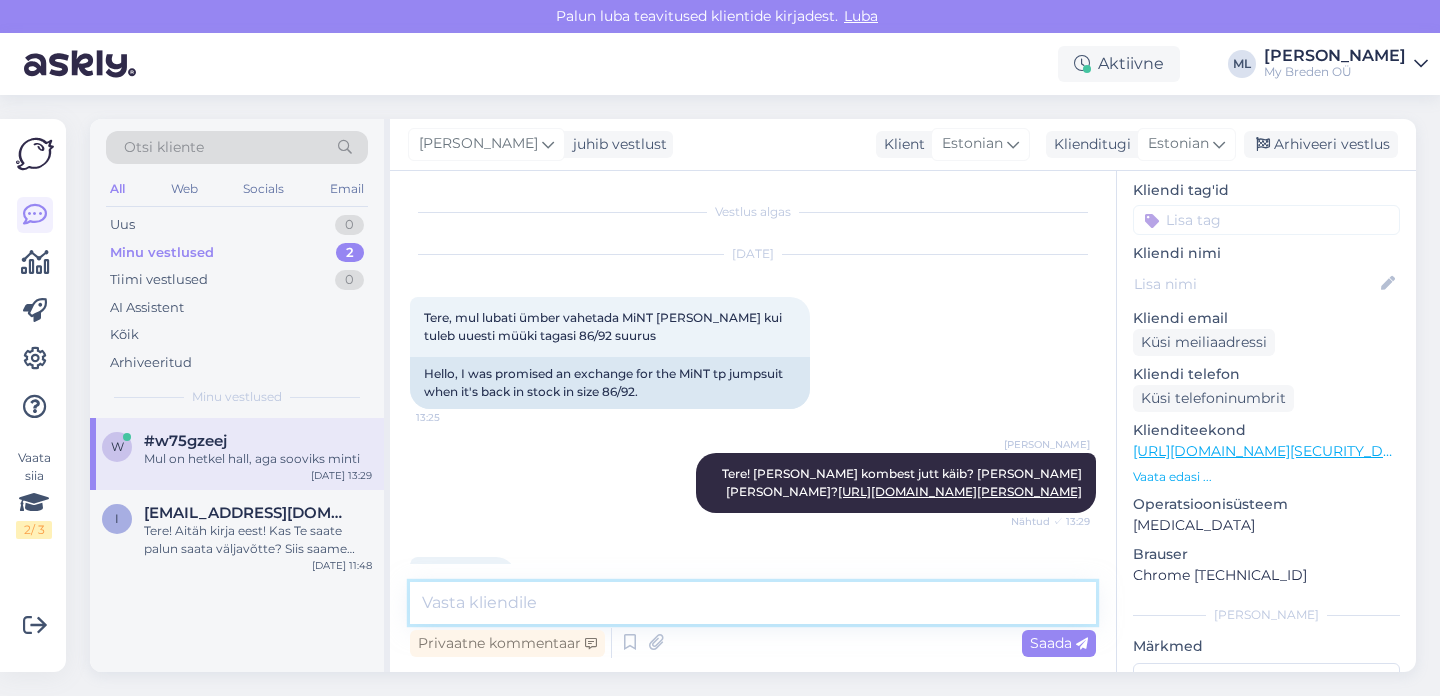 scroll, scrollTop: 0, scrollLeft: 0, axis: both 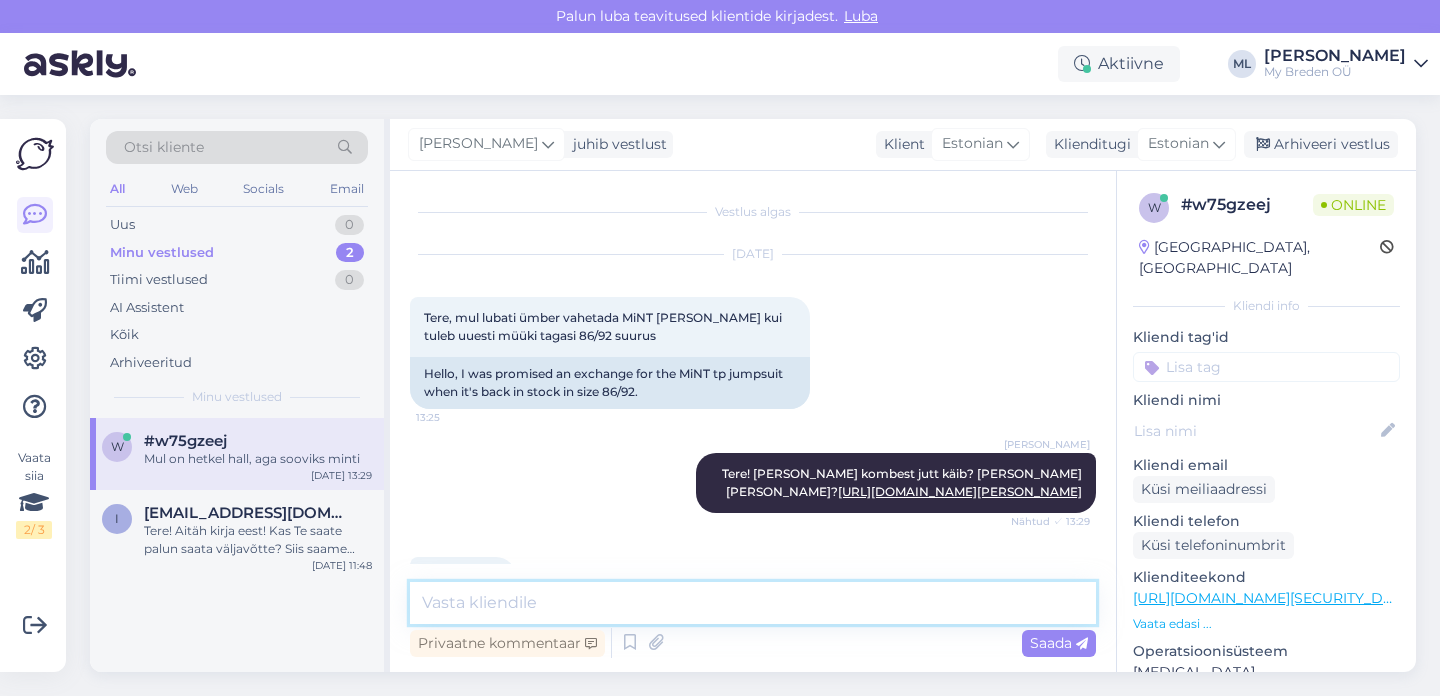 click at bounding box center (753, 603) 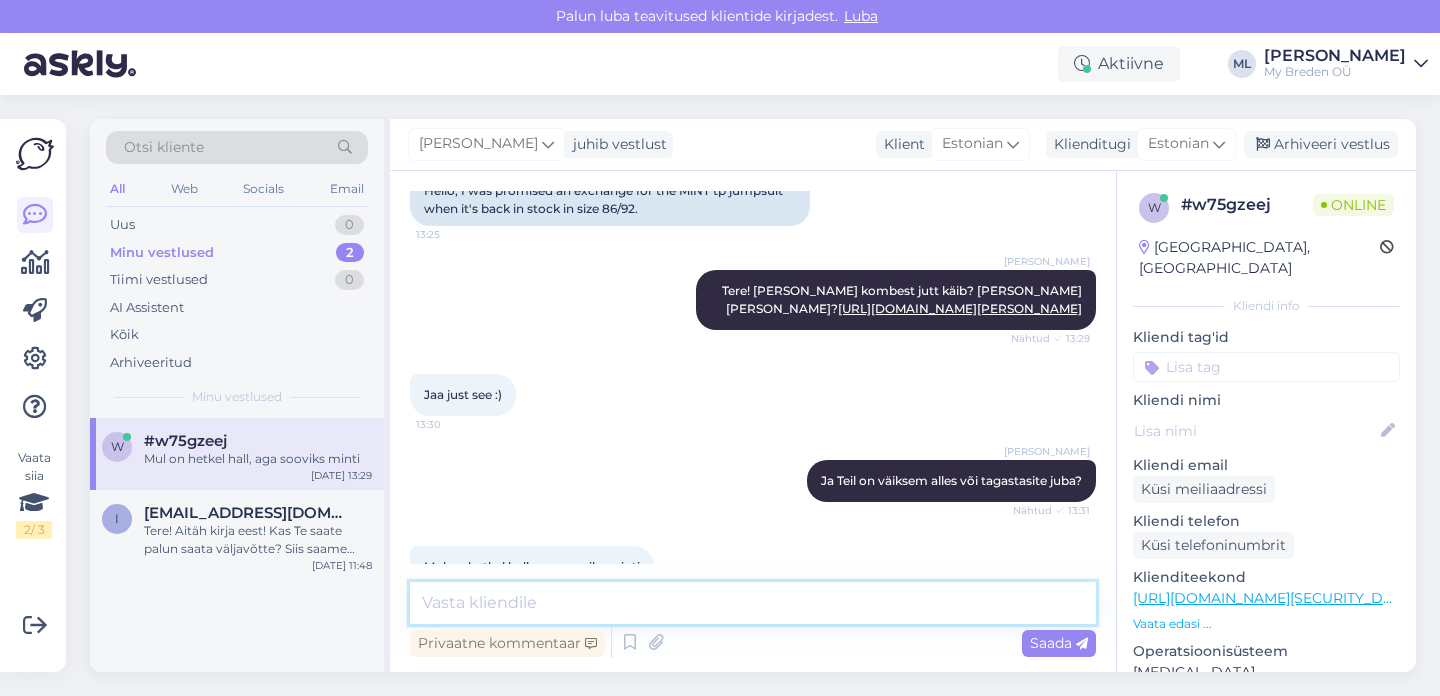 scroll, scrollTop: 265, scrollLeft: 0, axis: vertical 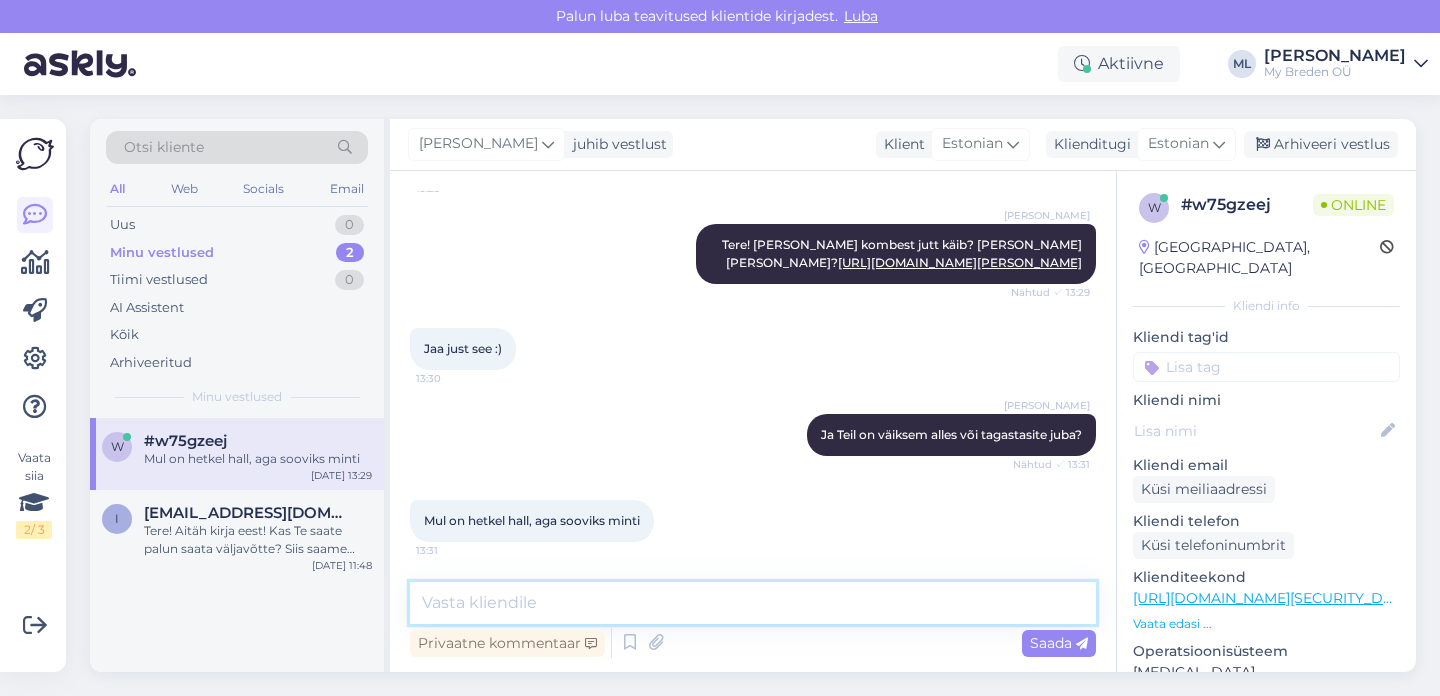 click at bounding box center [753, 603] 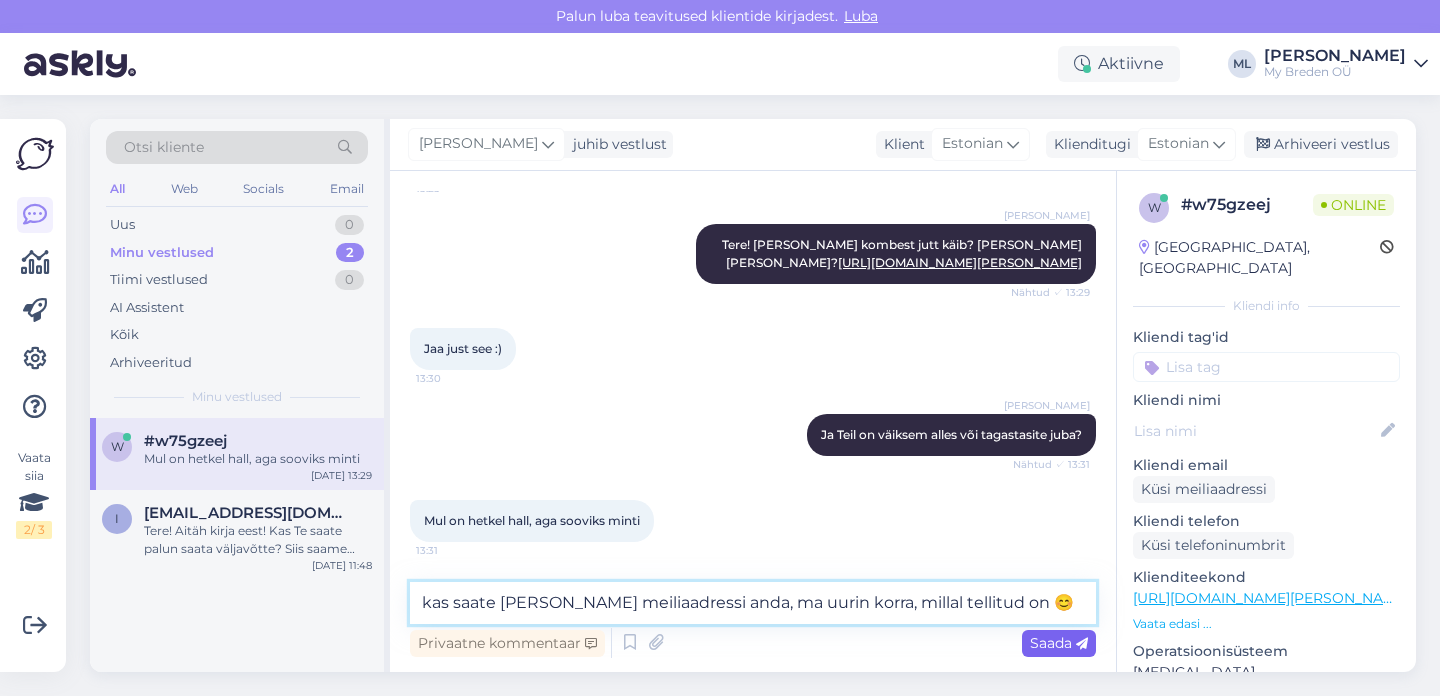 type on "kas saate [PERSON_NAME] meiliaadressi anda, ma uurin korra, millal tellitud on 😊" 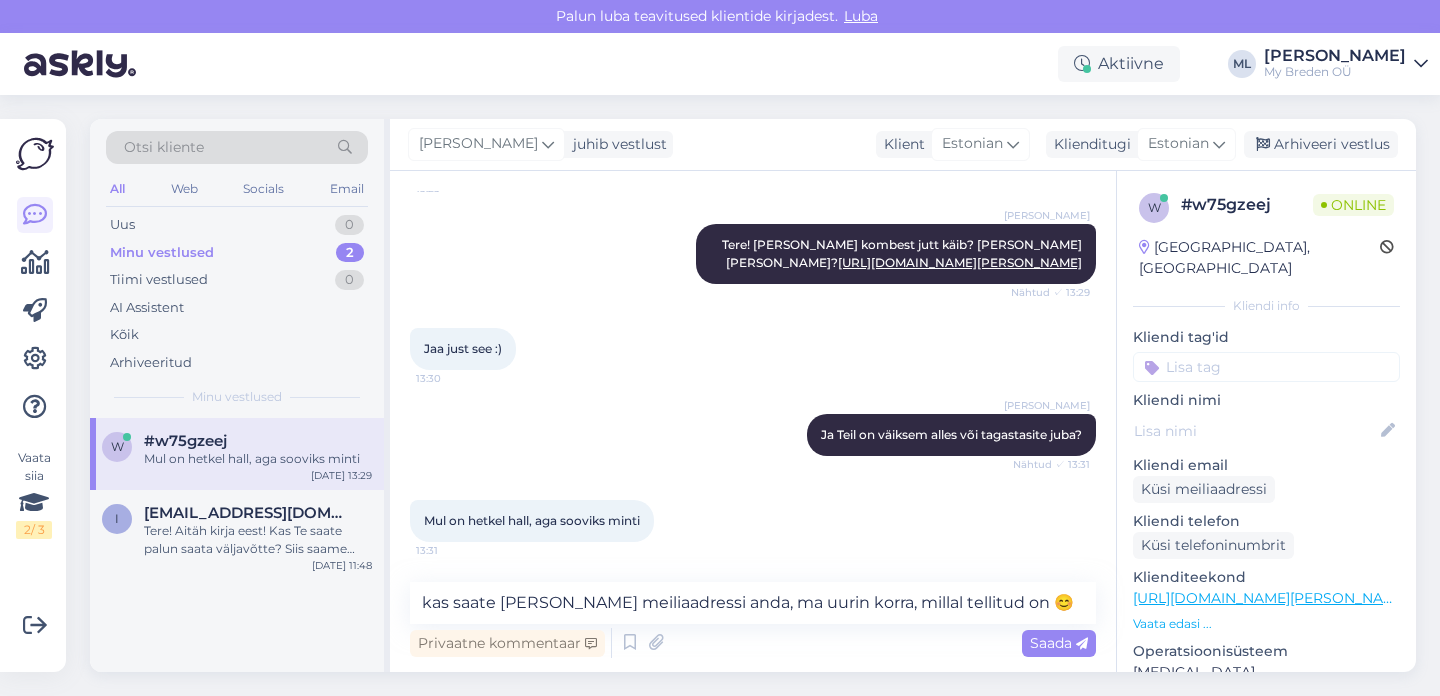 click on "Saada" at bounding box center (1059, 643) 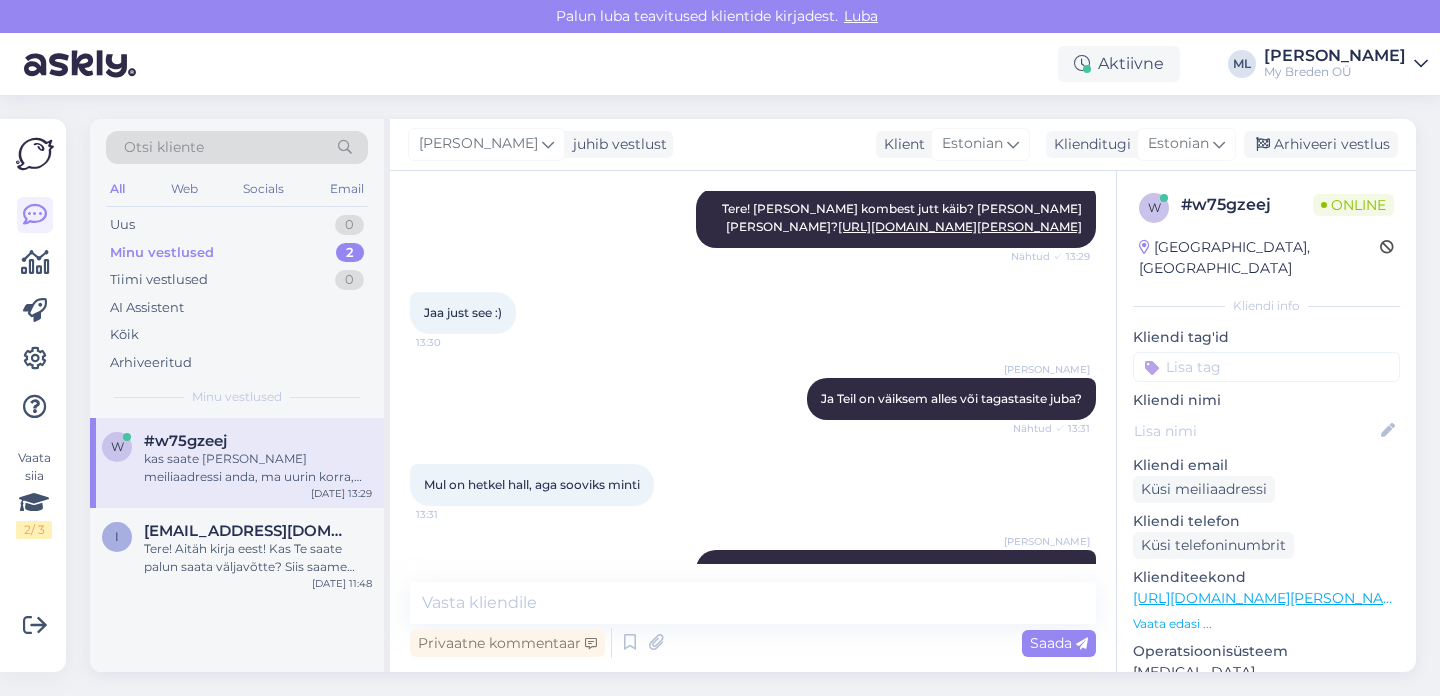 scroll, scrollTop: 369, scrollLeft: 0, axis: vertical 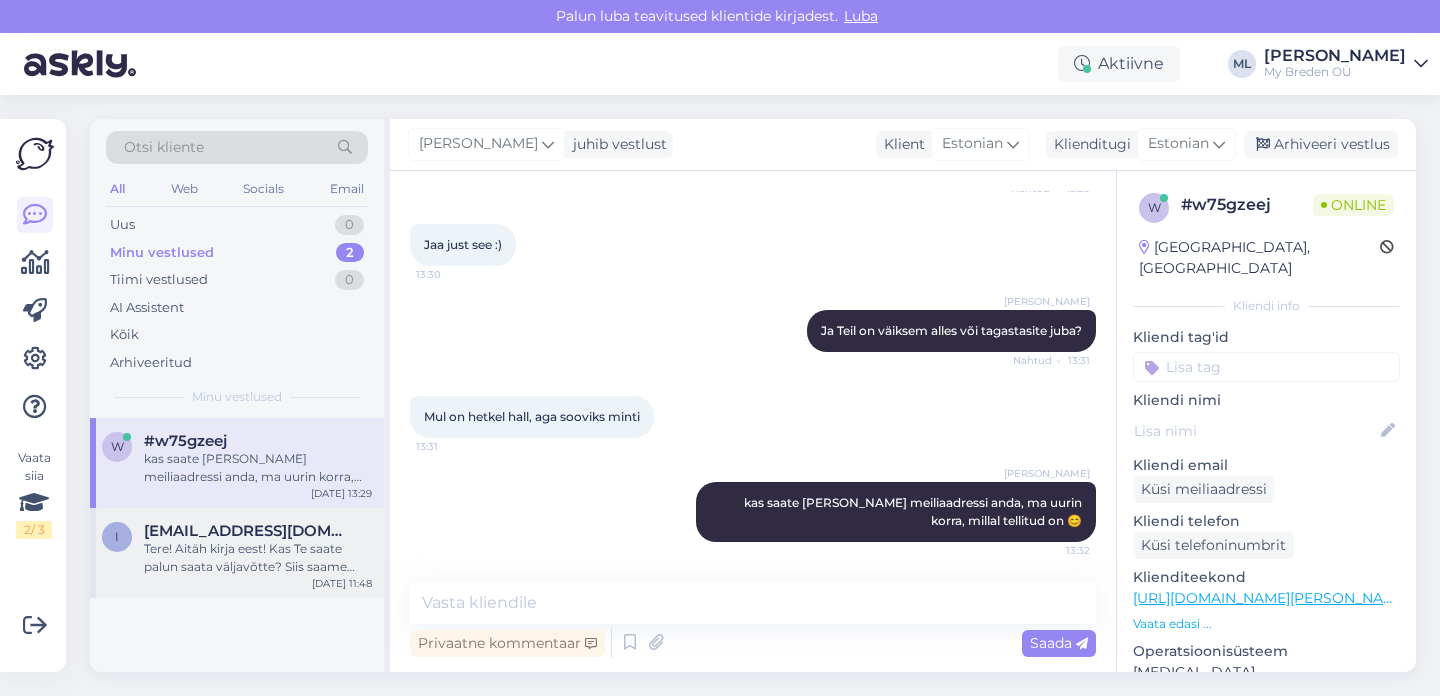 click on "i [EMAIL_ADDRESS][DOMAIN_NAME] Tere! Aitäh kirja eest! Kas Te saate palun saata väljavõtte? Siis saame edasi uurida. Ma hetkel ei näe sellist tellimust ega tehingut kahjuks üldse- ei nime ega meiliaadressi järgi. [DATE] 11:48" at bounding box center (237, 553) 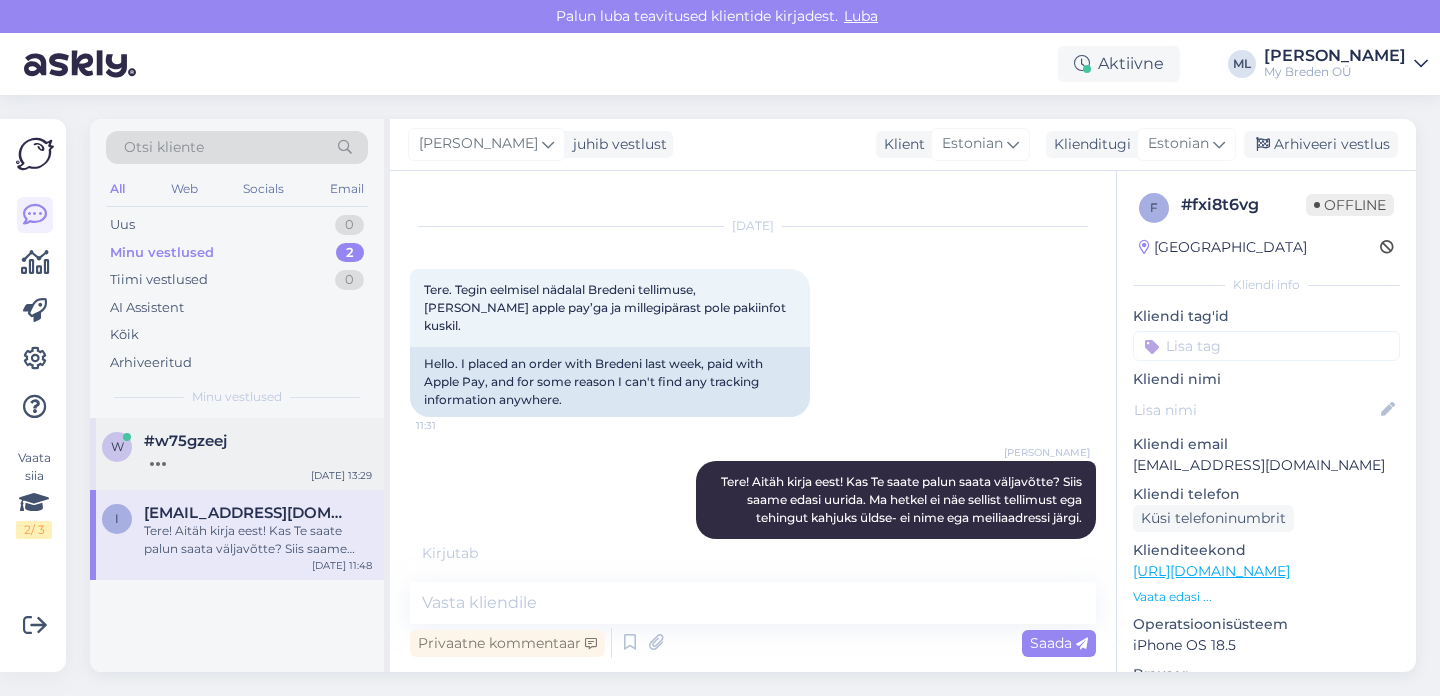 click on "w #w75gzeej [DATE] 13:29" at bounding box center [237, 454] 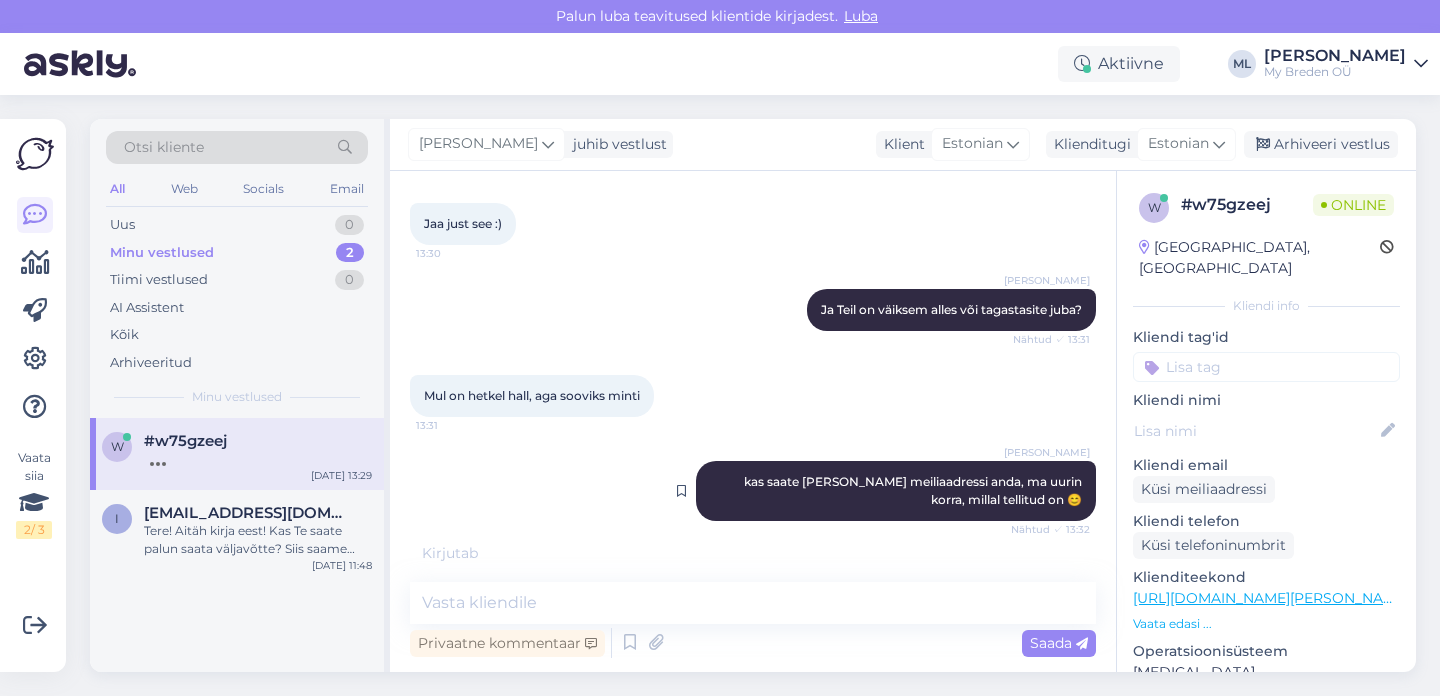 scroll, scrollTop: 455, scrollLeft: 0, axis: vertical 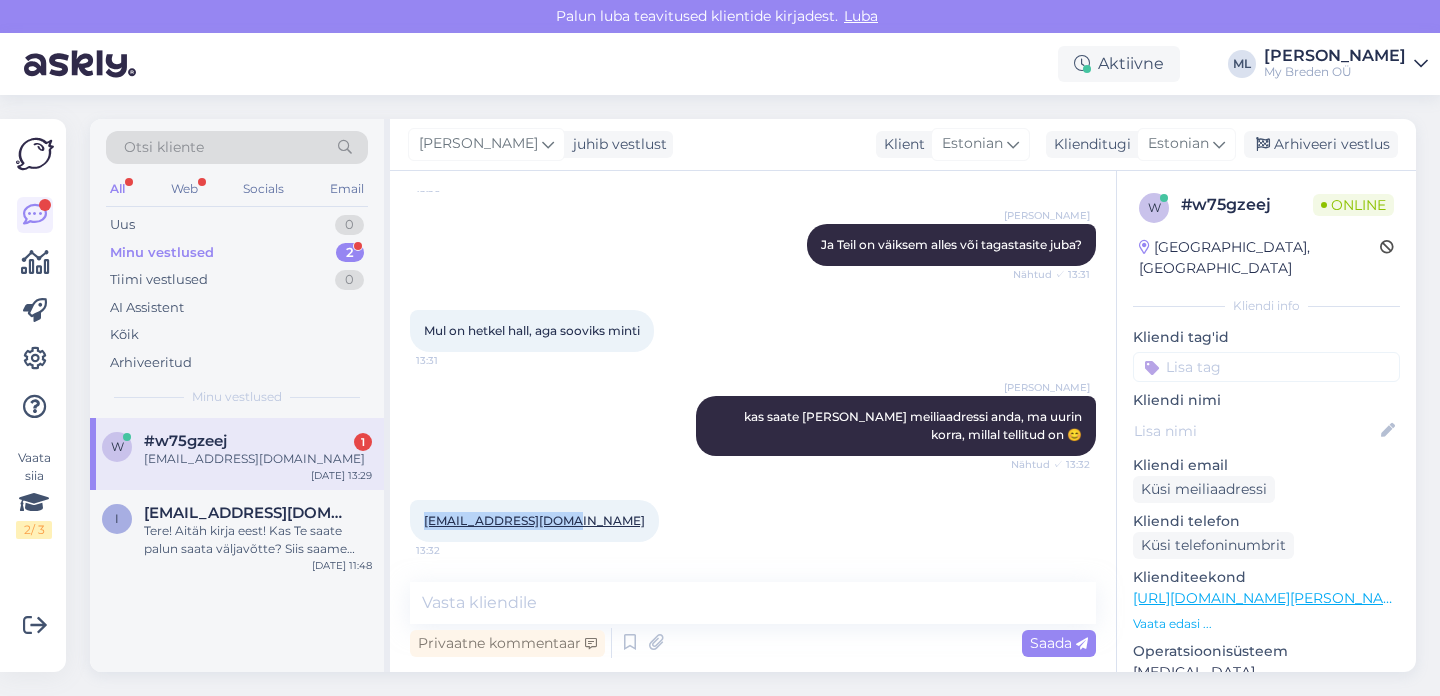 drag, startPoint x: 560, startPoint y: 529, endPoint x: 419, endPoint y: 512, distance: 142.02112 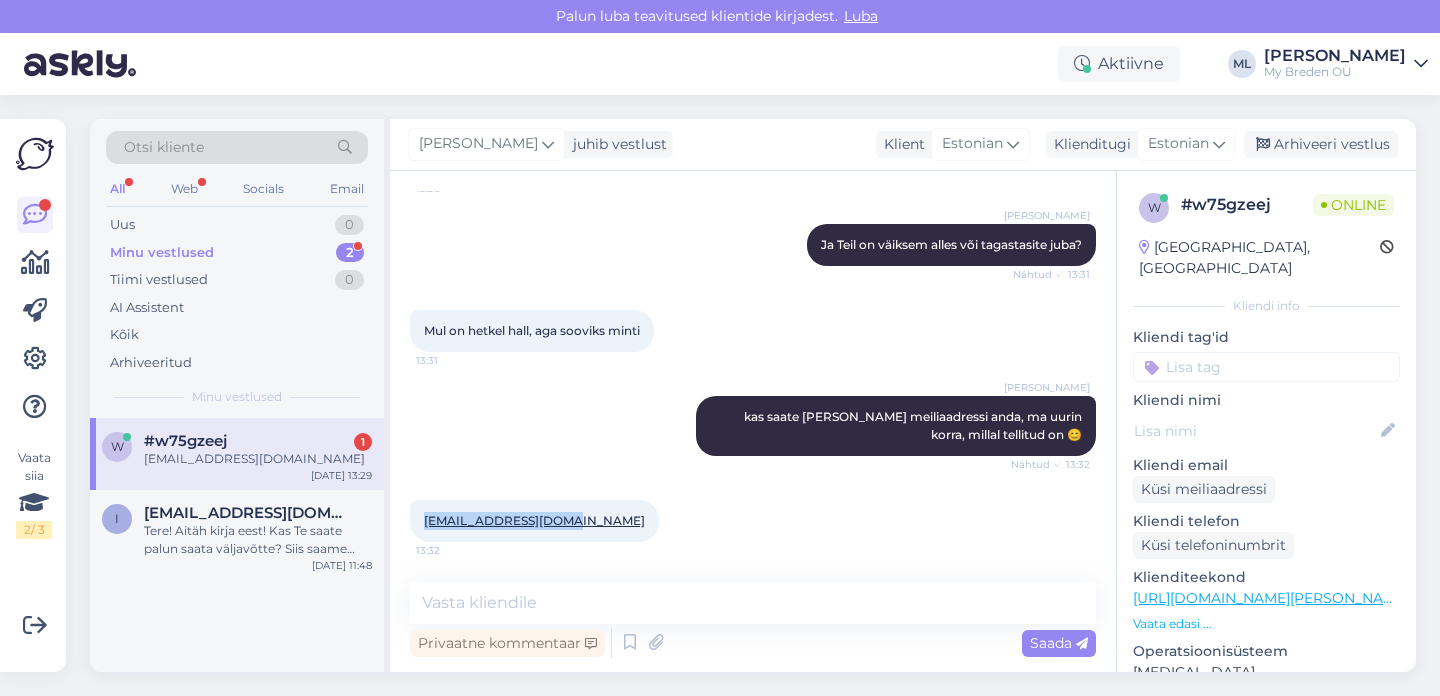 click on "[EMAIL_ADDRESS][DOMAIN_NAME] 13:32" at bounding box center [534, 521] 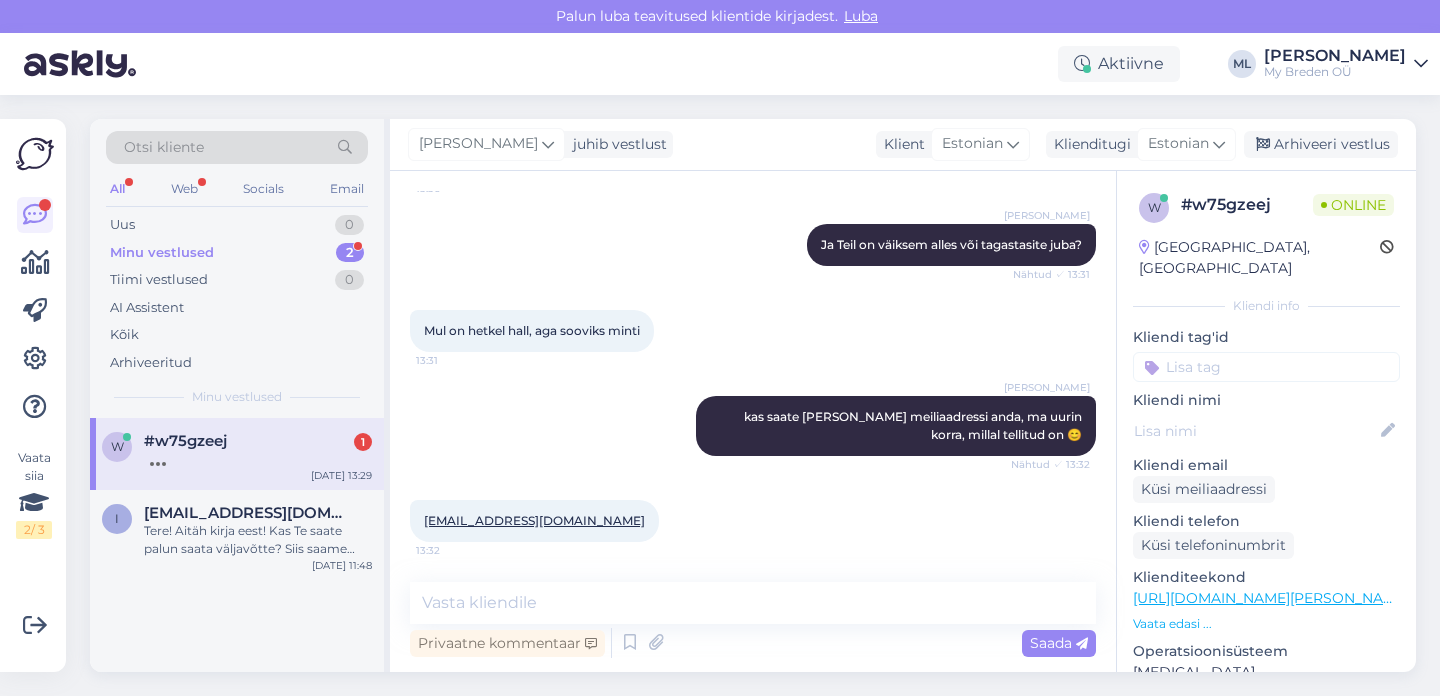 click on "w #w75gzeej [DATE] 13:29" at bounding box center [237, 454] 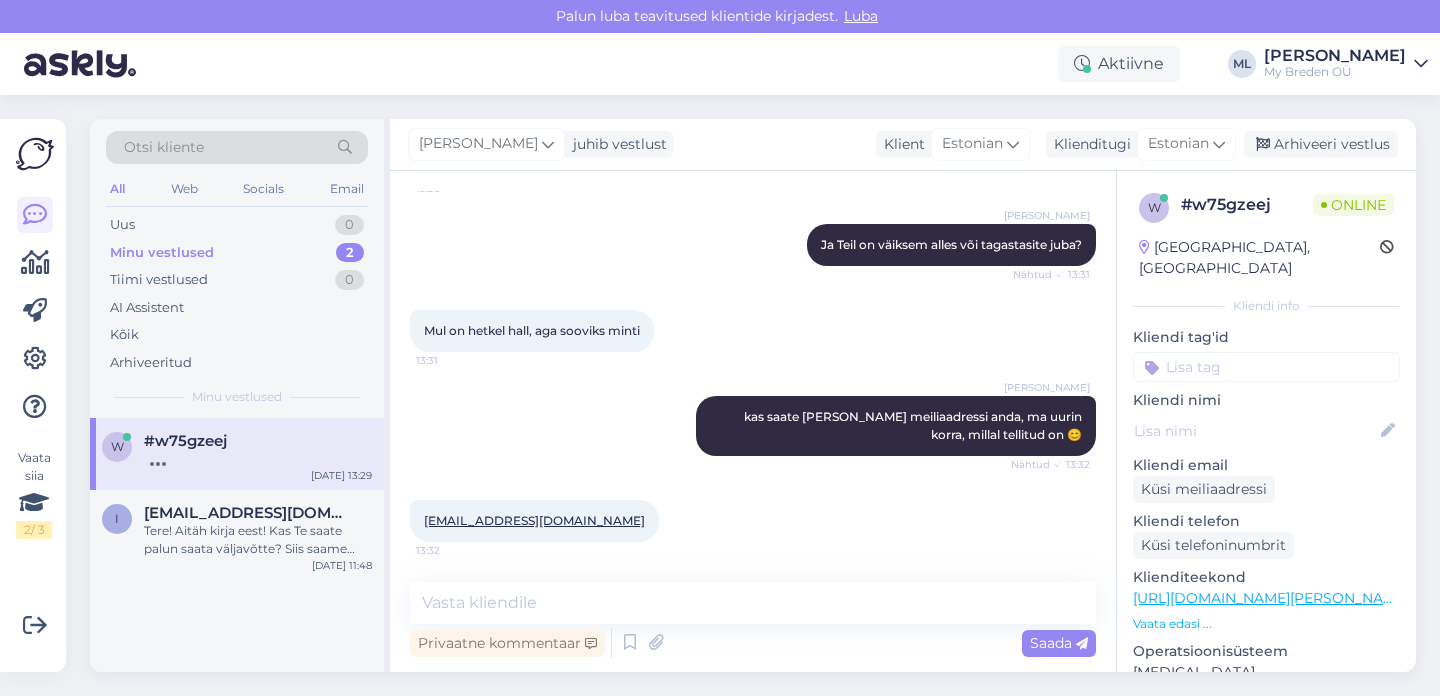 scroll, scrollTop: 0, scrollLeft: 0, axis: both 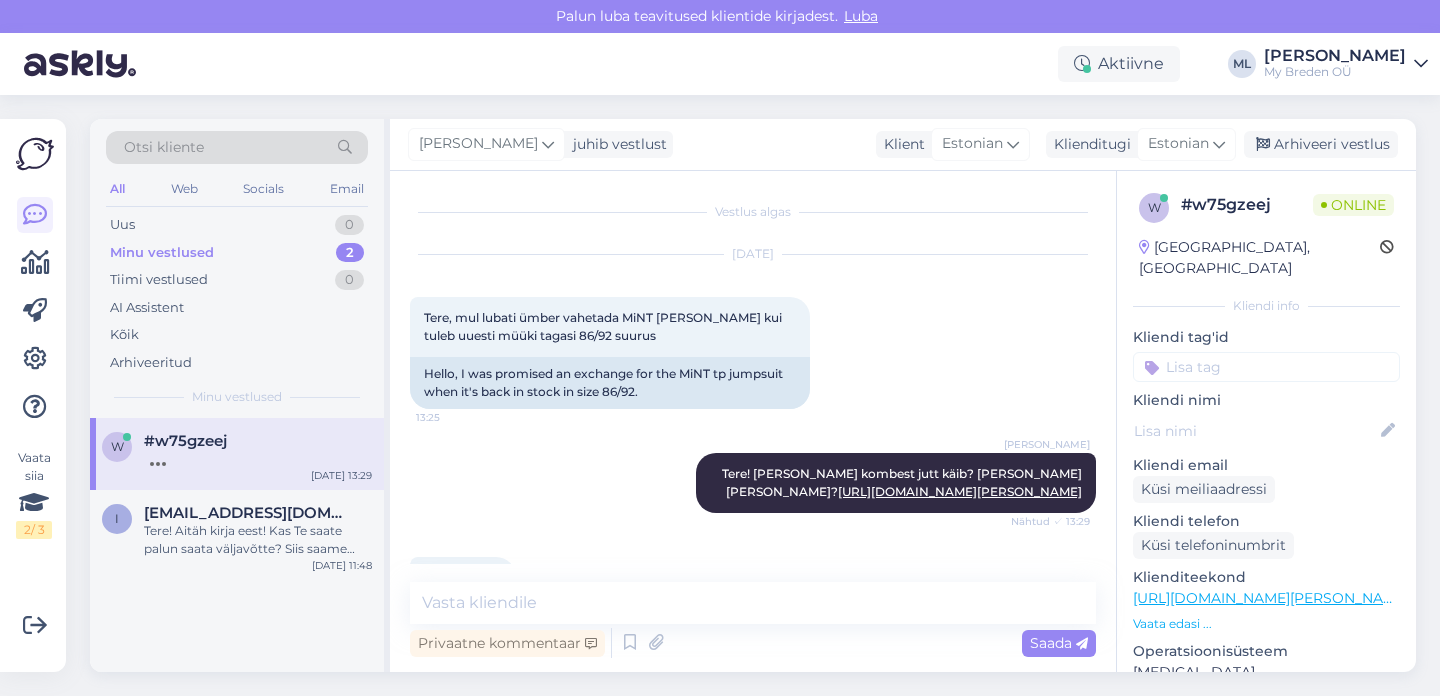 click at bounding box center [258, 459] 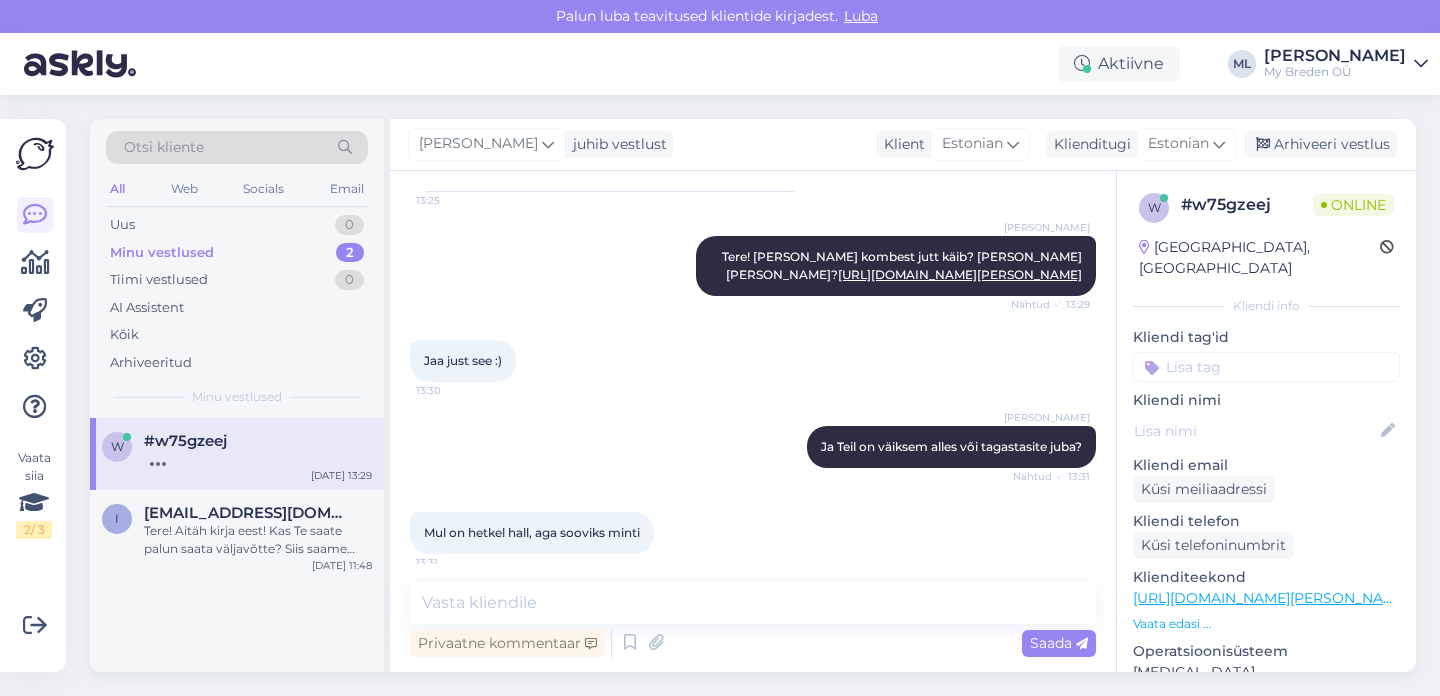 scroll, scrollTop: 455, scrollLeft: 0, axis: vertical 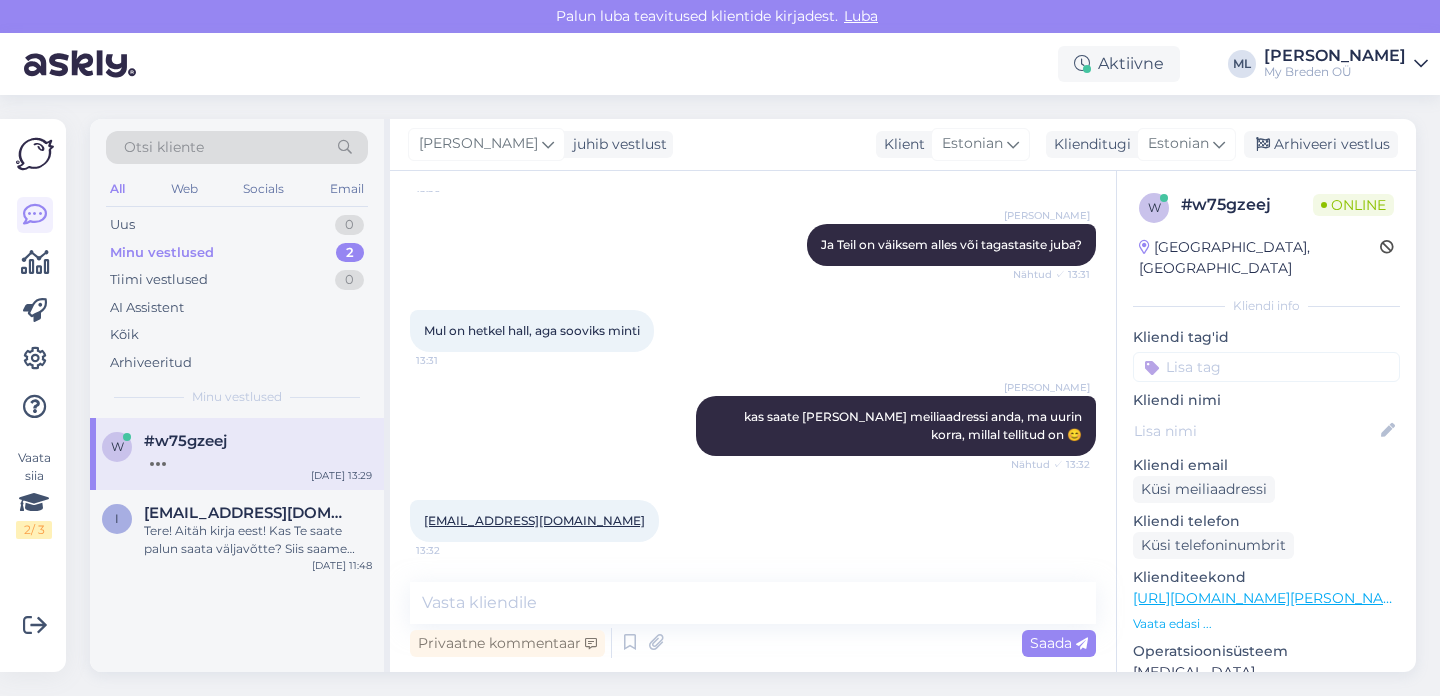click on "Otsi kliente" at bounding box center (164, 147) 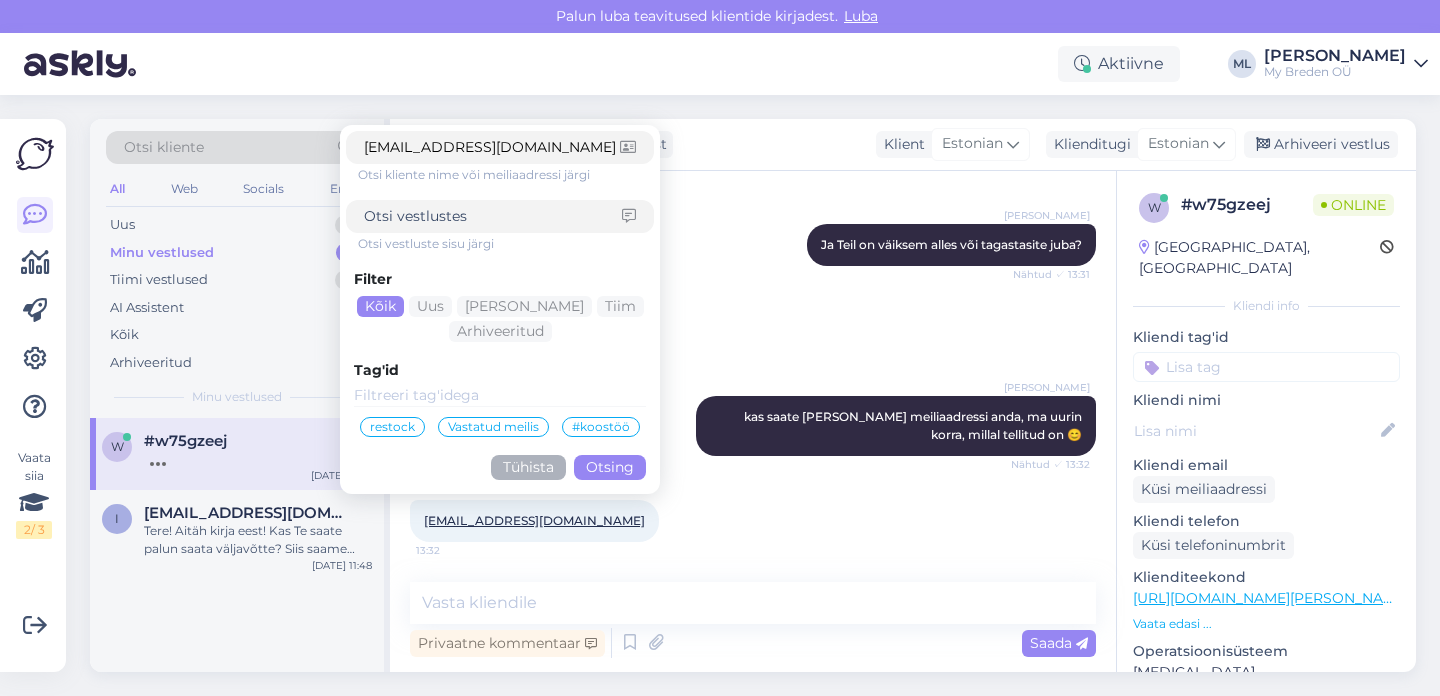 type on "[EMAIL_ADDRESS][DOMAIN_NAME]" 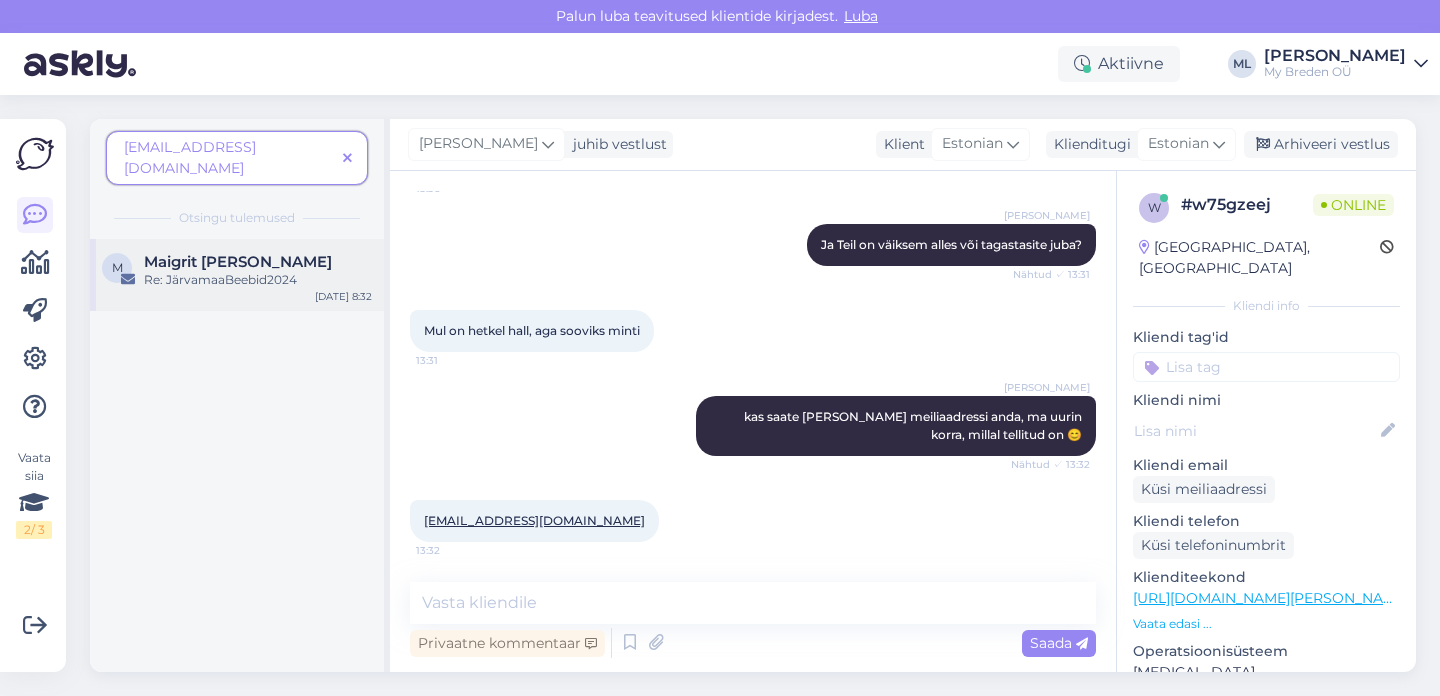 click on "Re: JärvamaaBeebid2024" at bounding box center [258, 280] 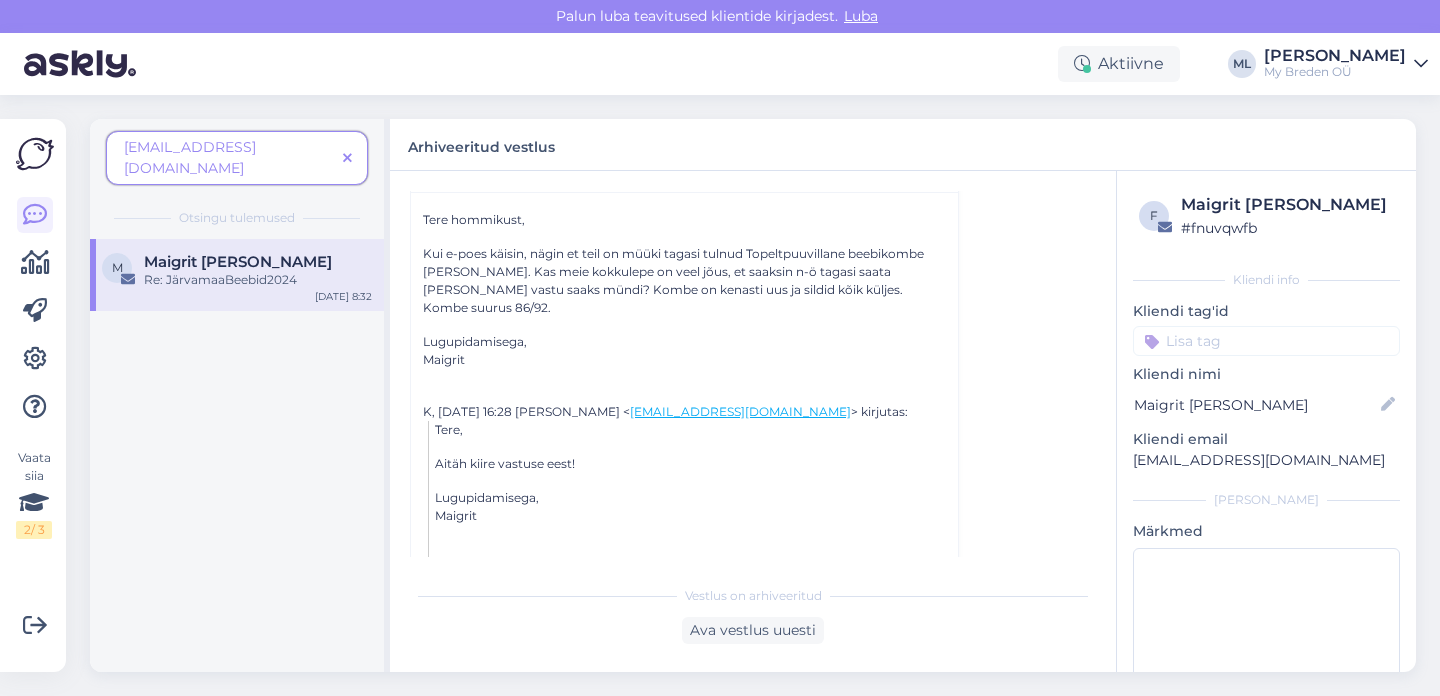 scroll, scrollTop: 1699, scrollLeft: 0, axis: vertical 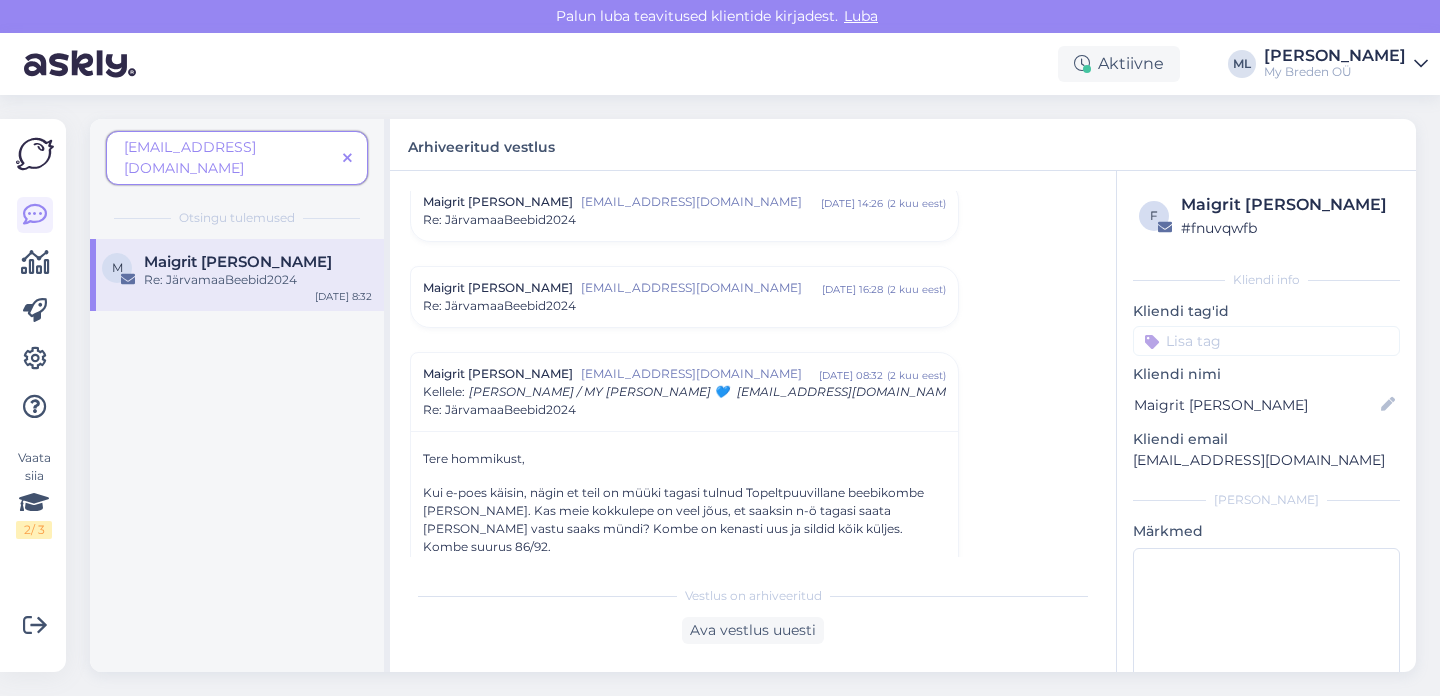 click on "Re: JärvamaaBeebid2024" at bounding box center (499, 306) 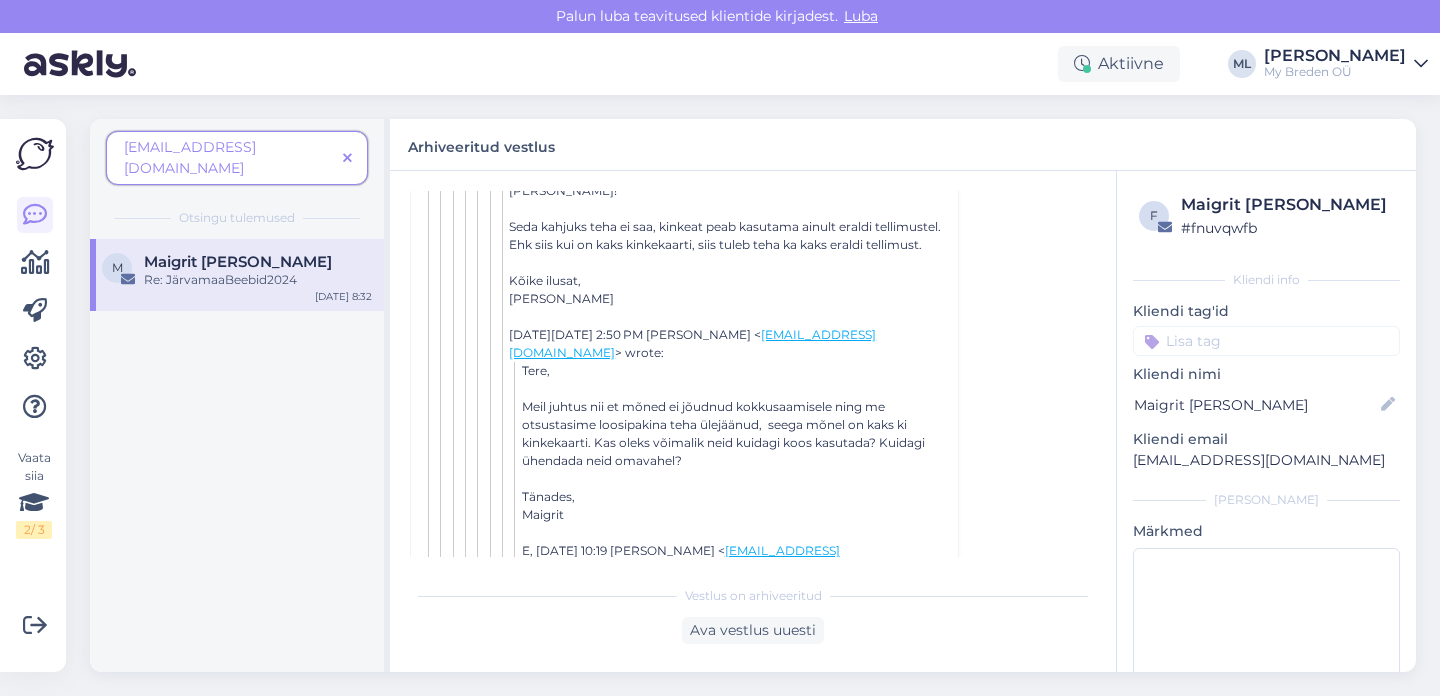 scroll, scrollTop: 5654, scrollLeft: 0, axis: vertical 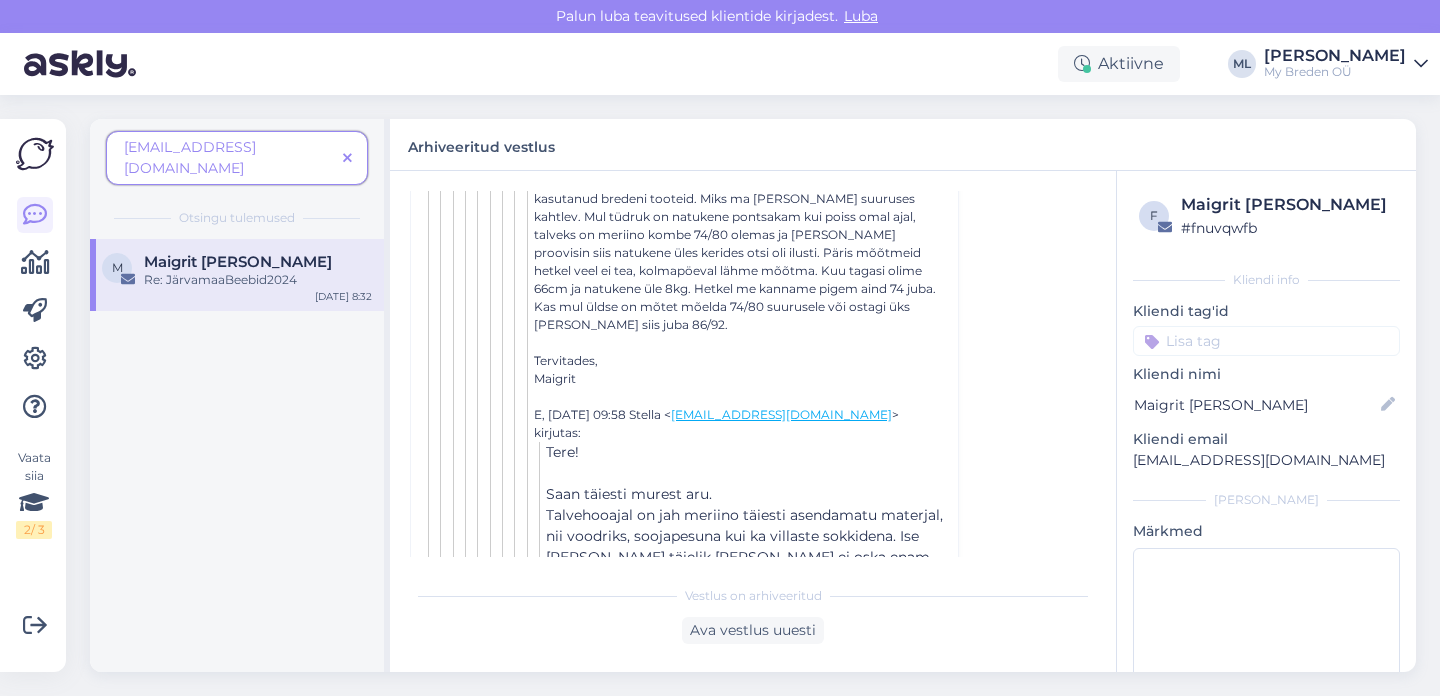 click at bounding box center [347, 159] 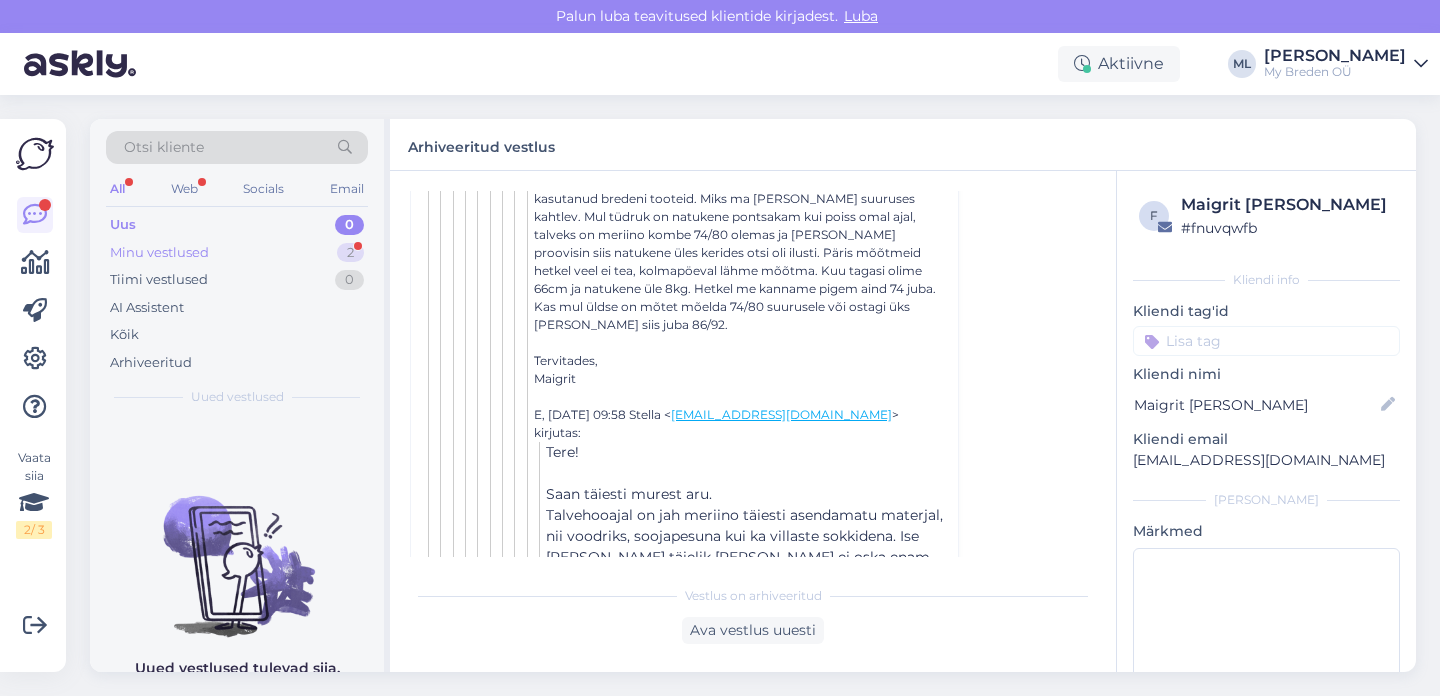 drag, startPoint x: 129, startPoint y: 221, endPoint x: 139, endPoint y: 253, distance: 33.526108 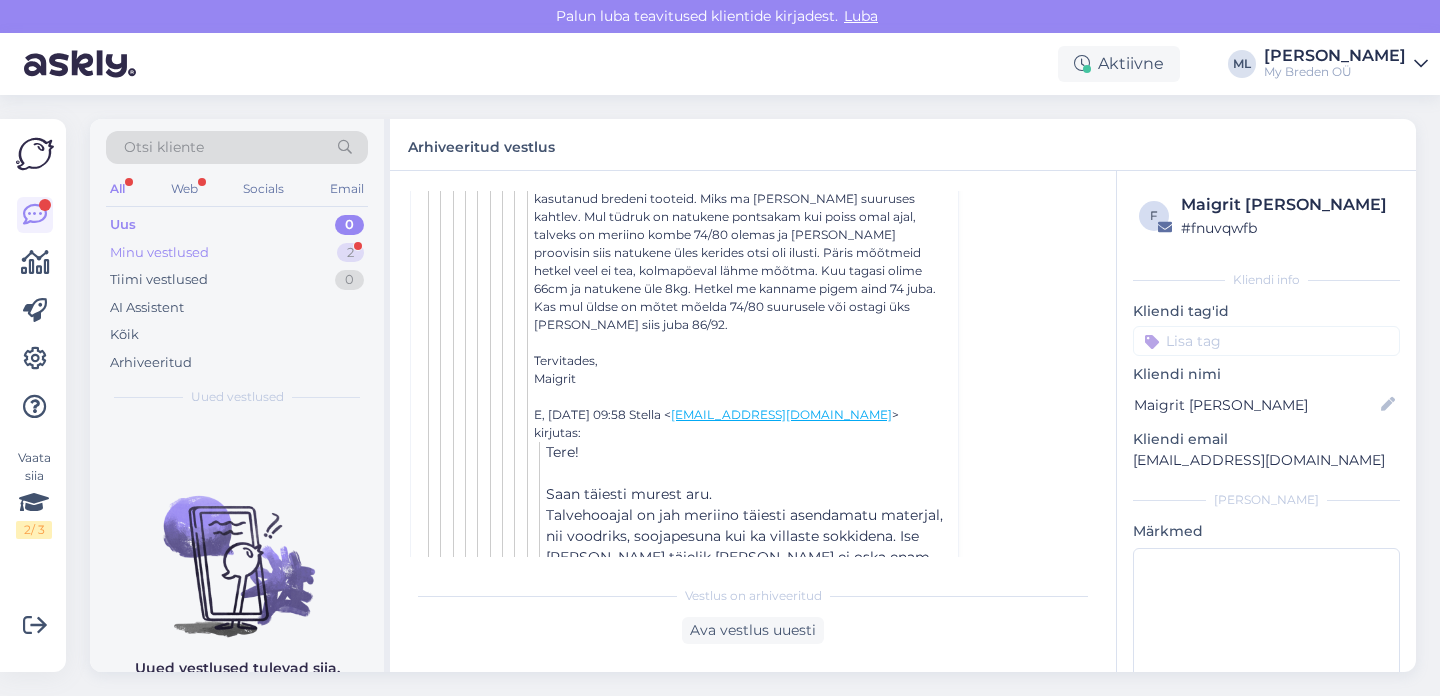 click on "Minu vestlused" at bounding box center [159, 253] 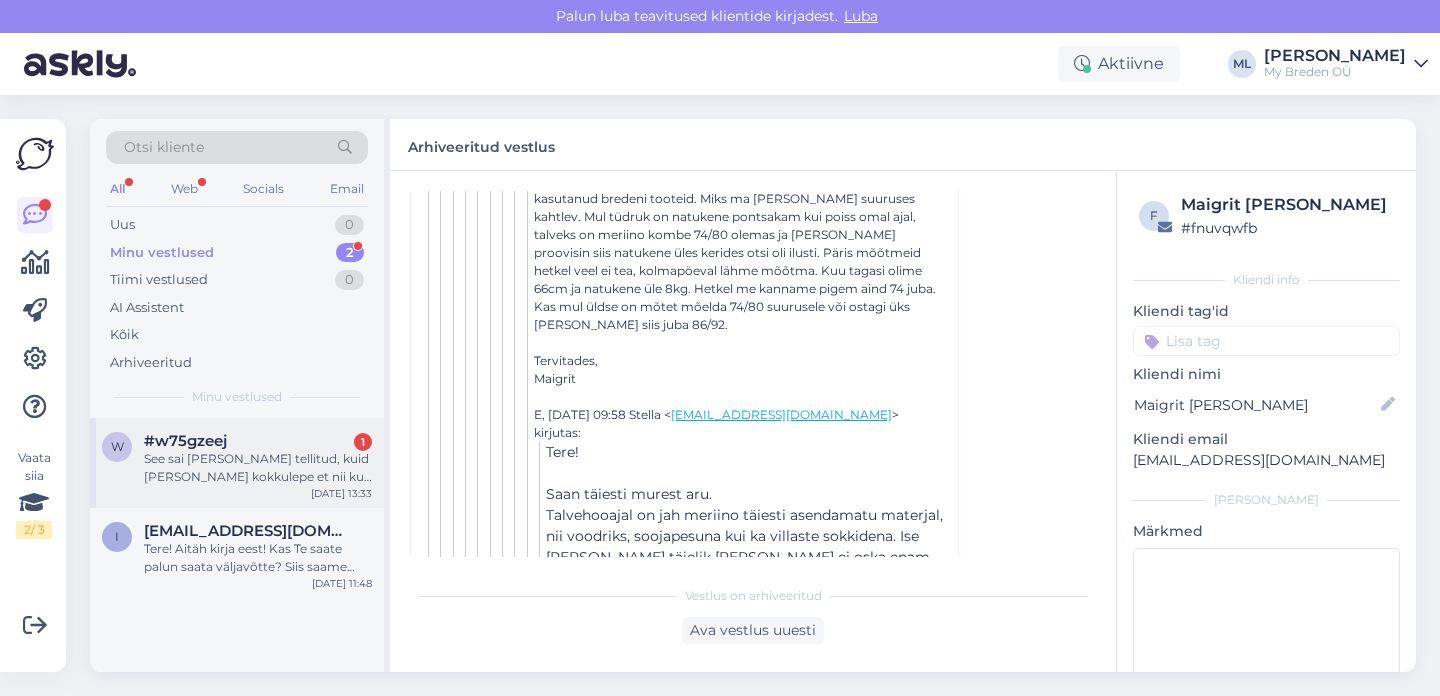 click on "#w75gzeej 1" at bounding box center [258, 441] 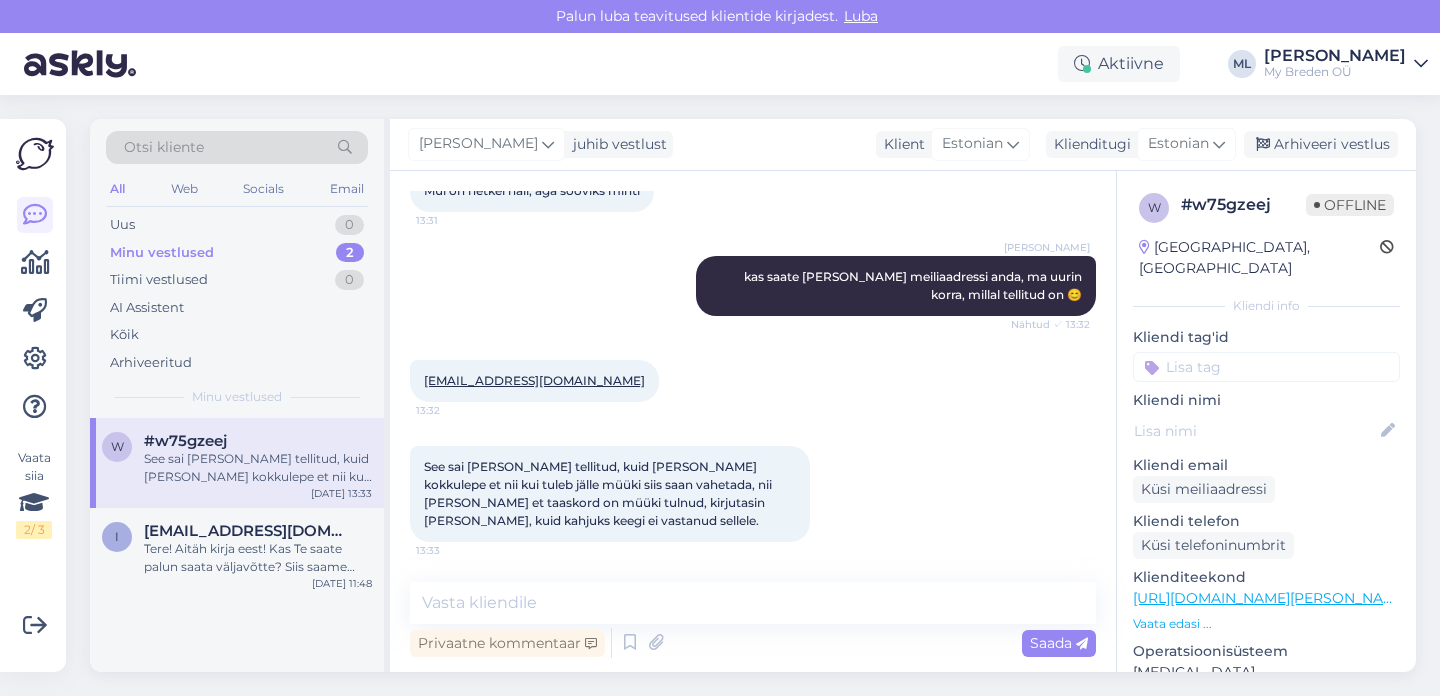 scroll, scrollTop: 595, scrollLeft: 0, axis: vertical 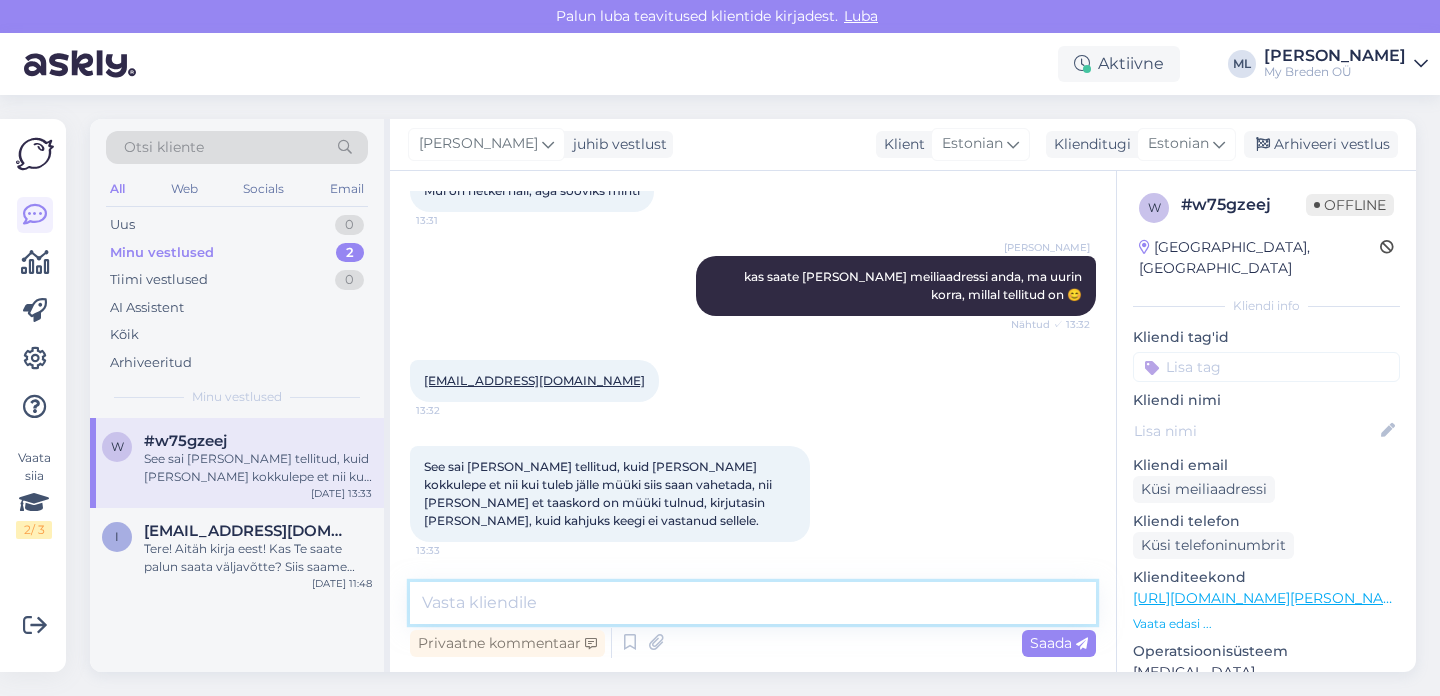 click at bounding box center (753, 603) 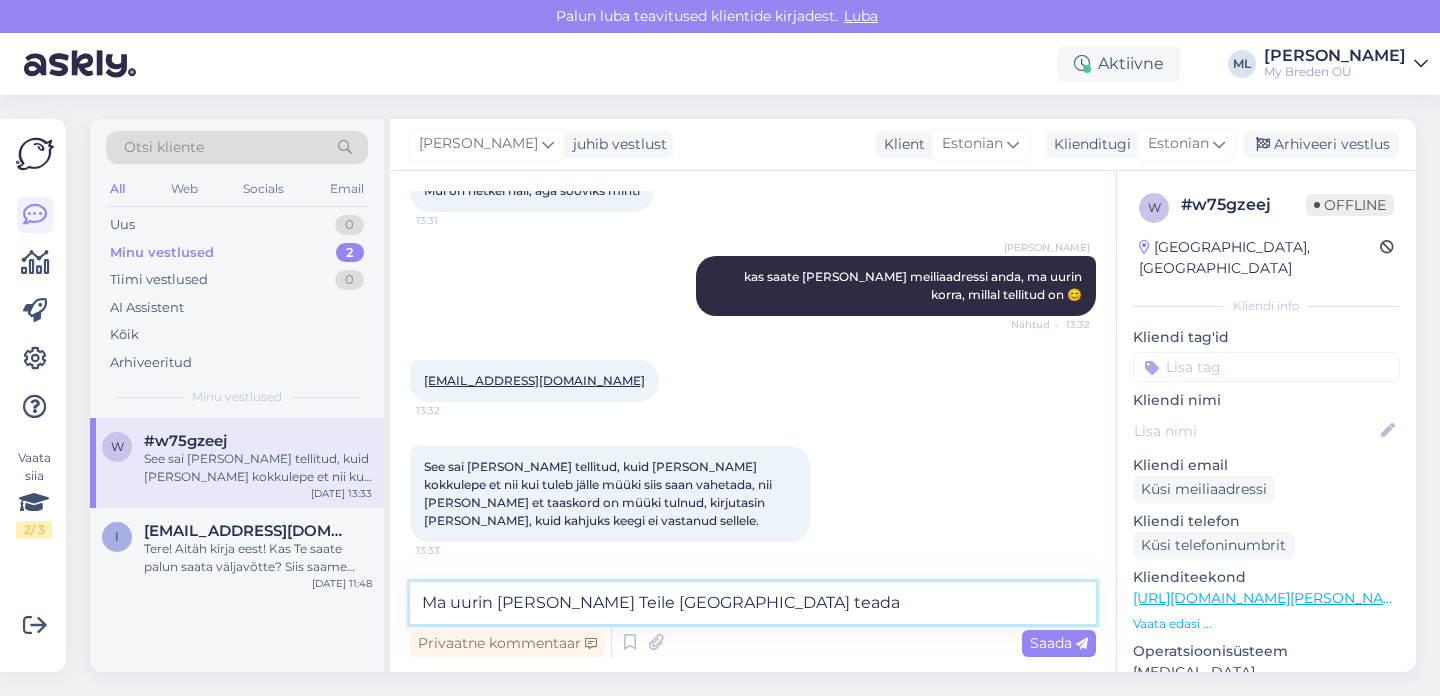 click on "Ma uurin [PERSON_NAME] Teile [GEOGRAPHIC_DATA] teada" at bounding box center [753, 603] 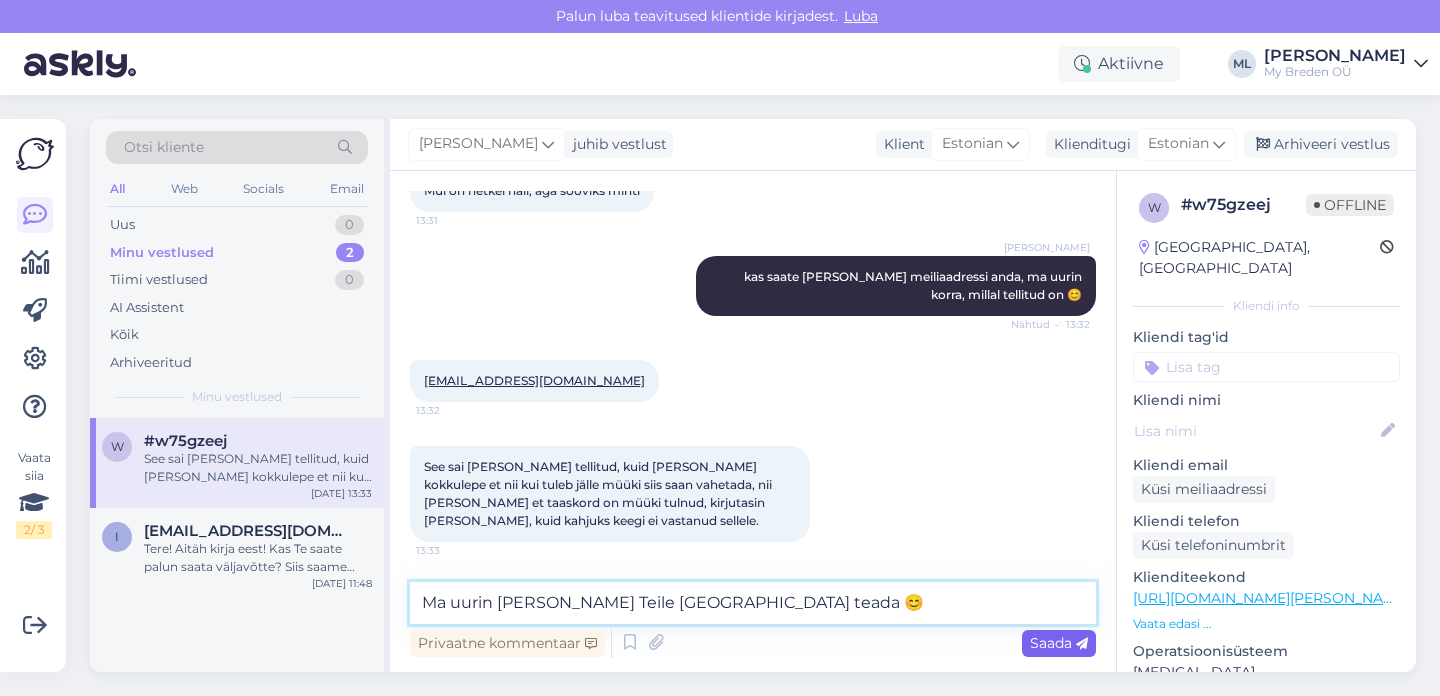 type on "Ma uurin [PERSON_NAME] Teile [GEOGRAPHIC_DATA] teada 😊" 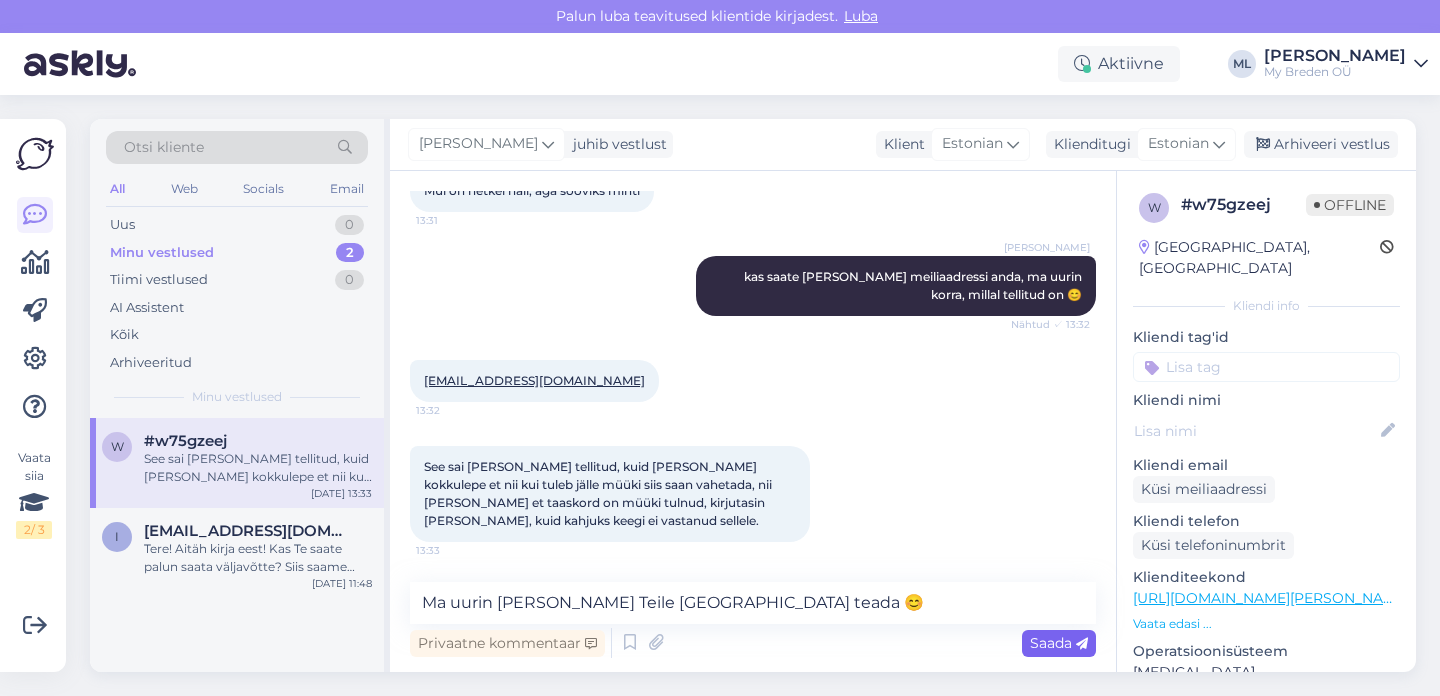 click on "Saada" at bounding box center (1059, 643) 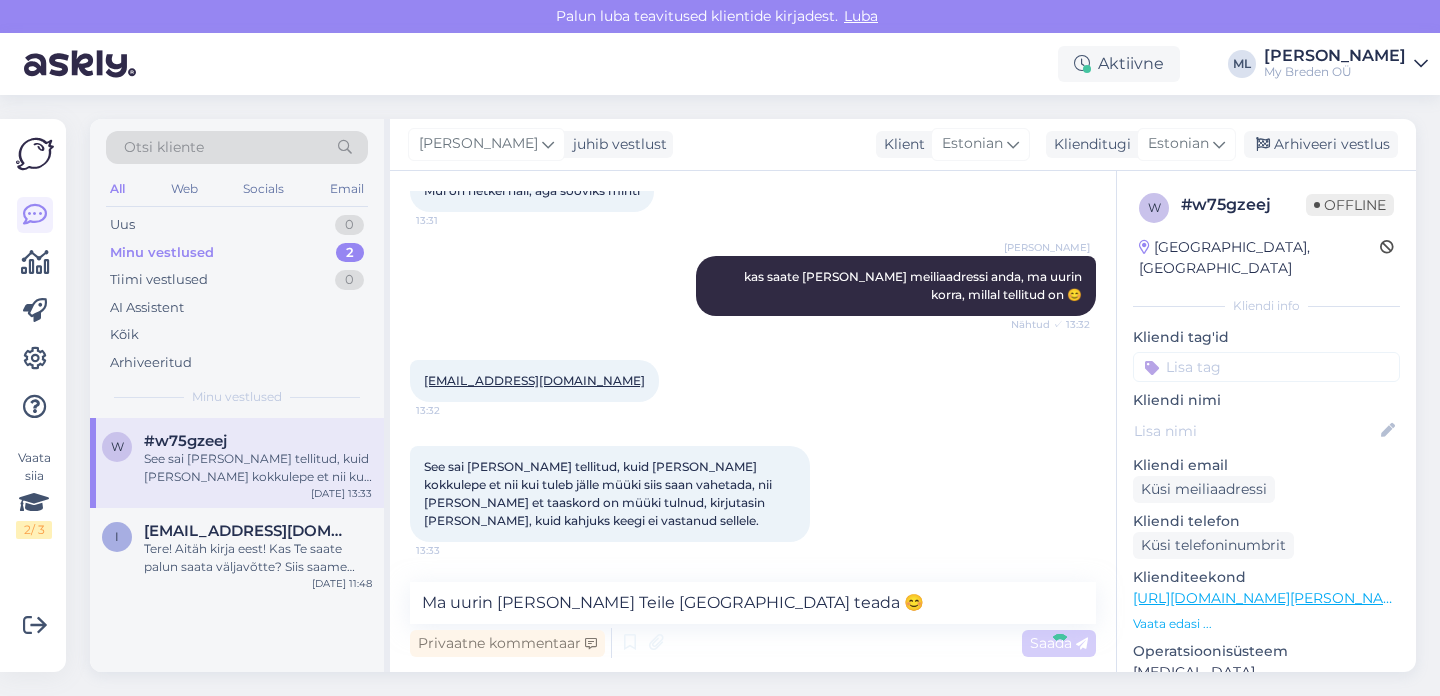 type 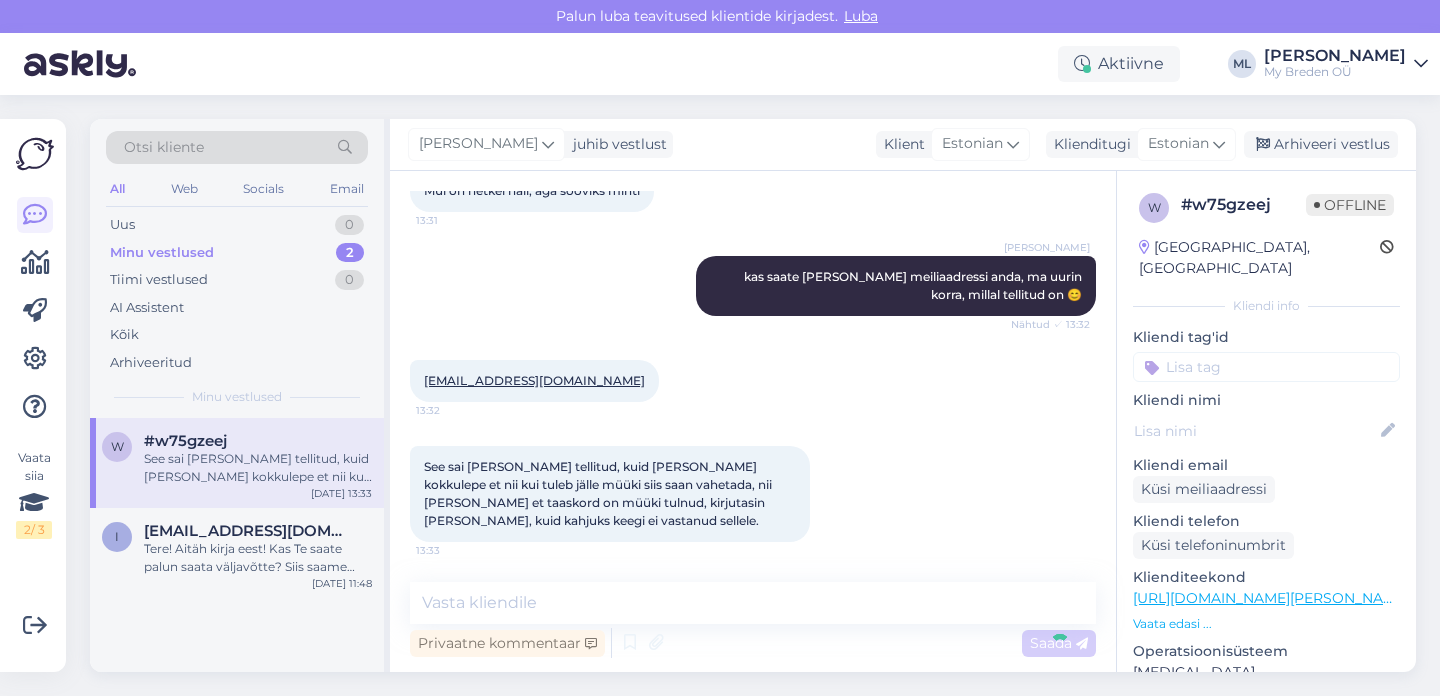 scroll, scrollTop: 681, scrollLeft: 0, axis: vertical 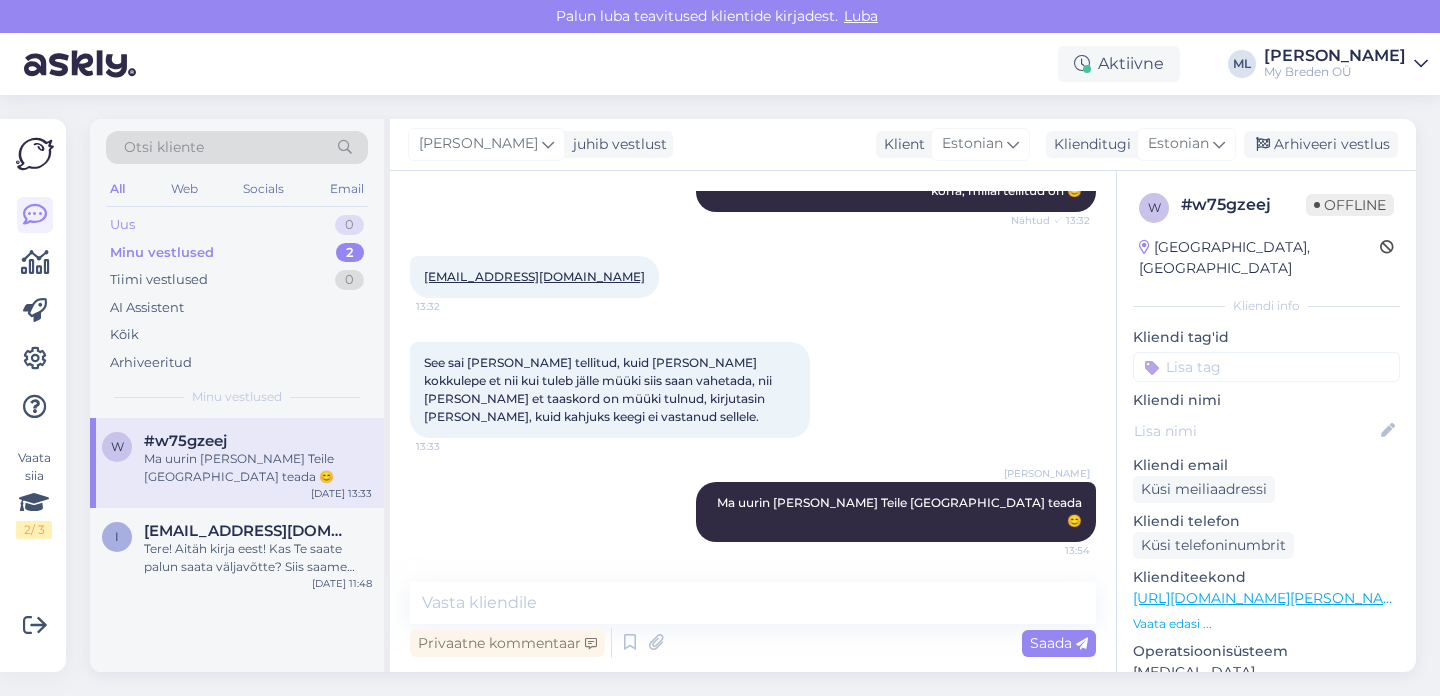 click on "Uus" at bounding box center (122, 225) 